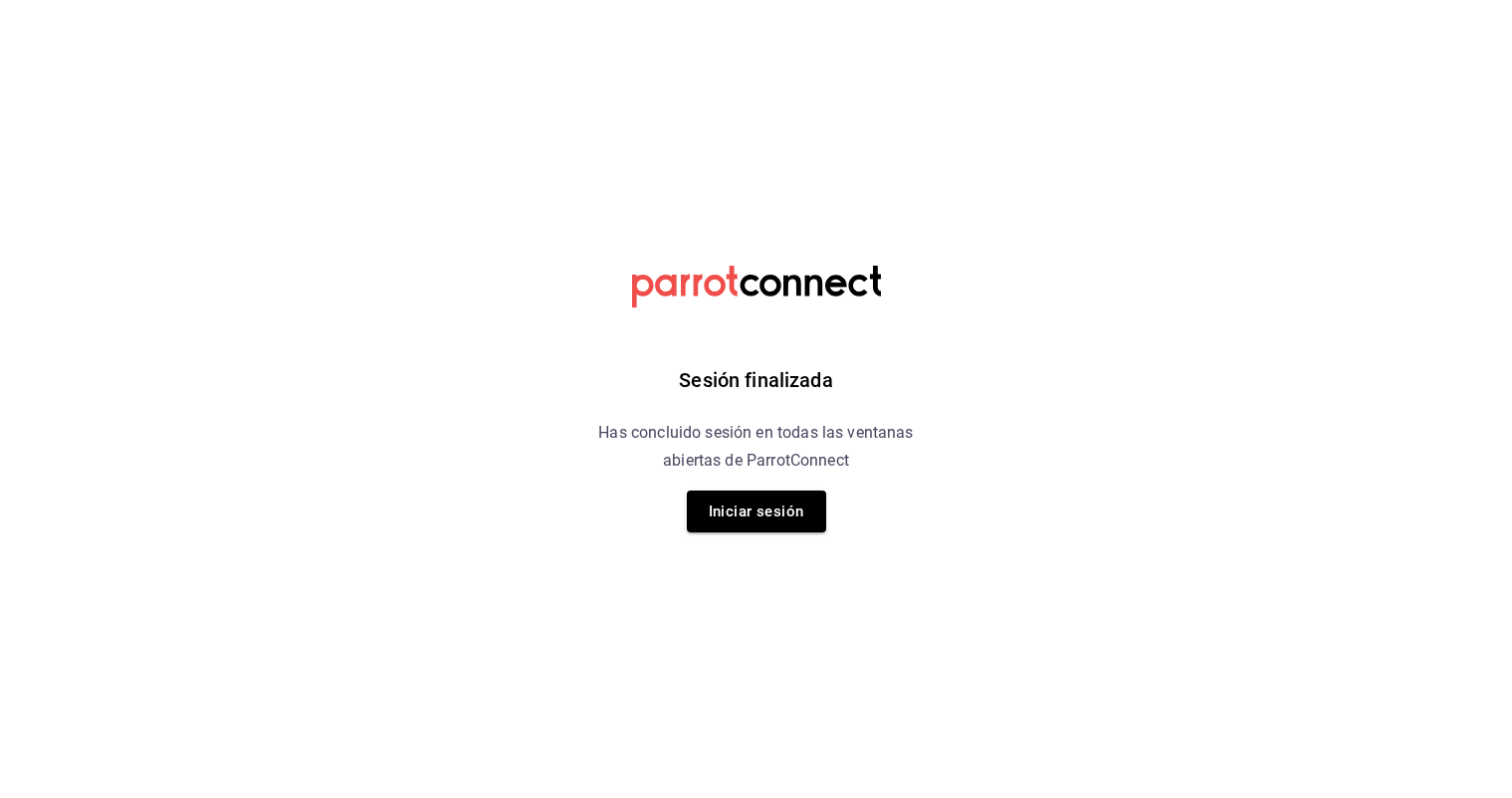 scroll, scrollTop: 0, scrollLeft: 0, axis: both 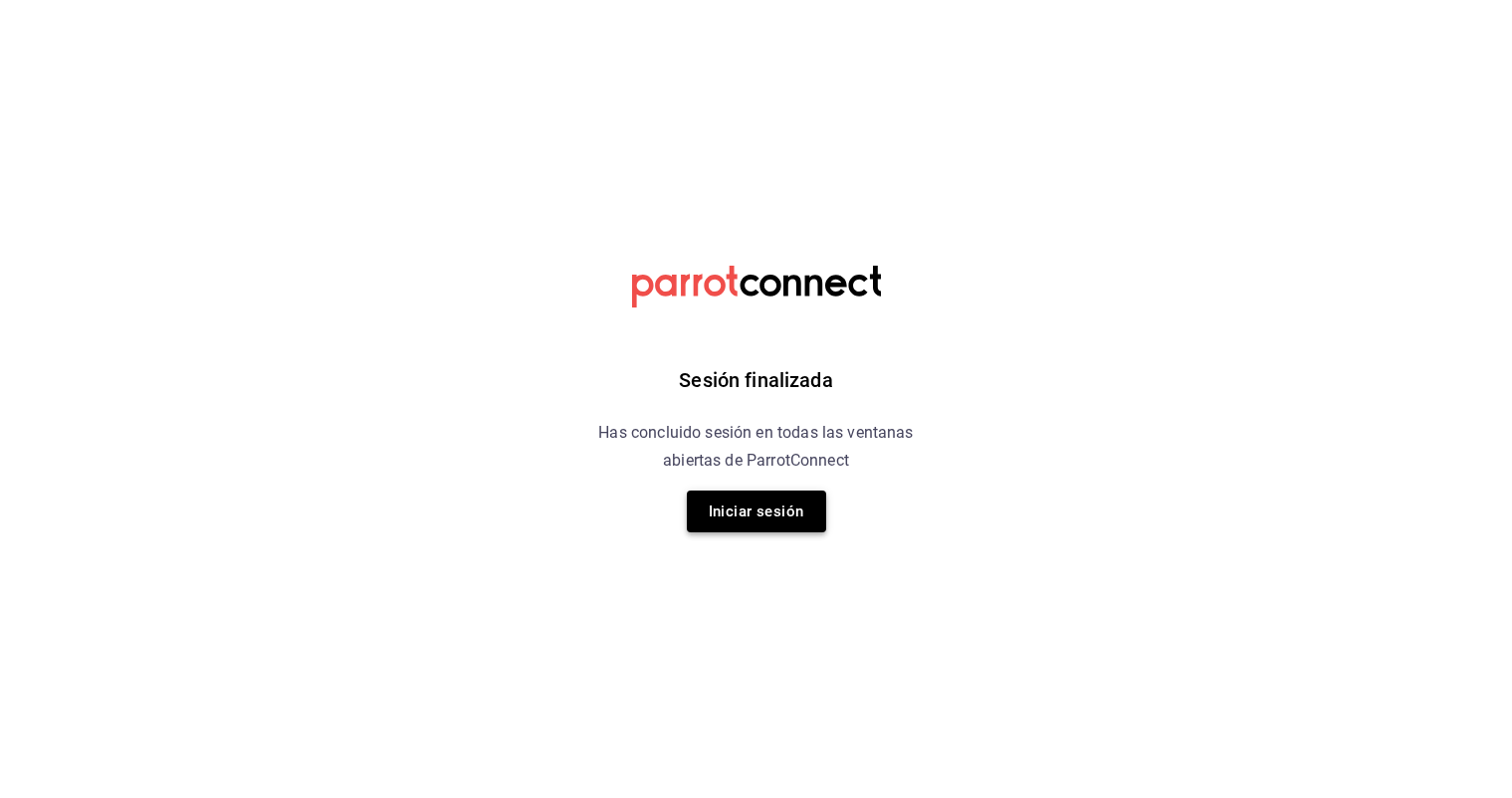 click on "Iniciar sesión" at bounding box center [756, 511] 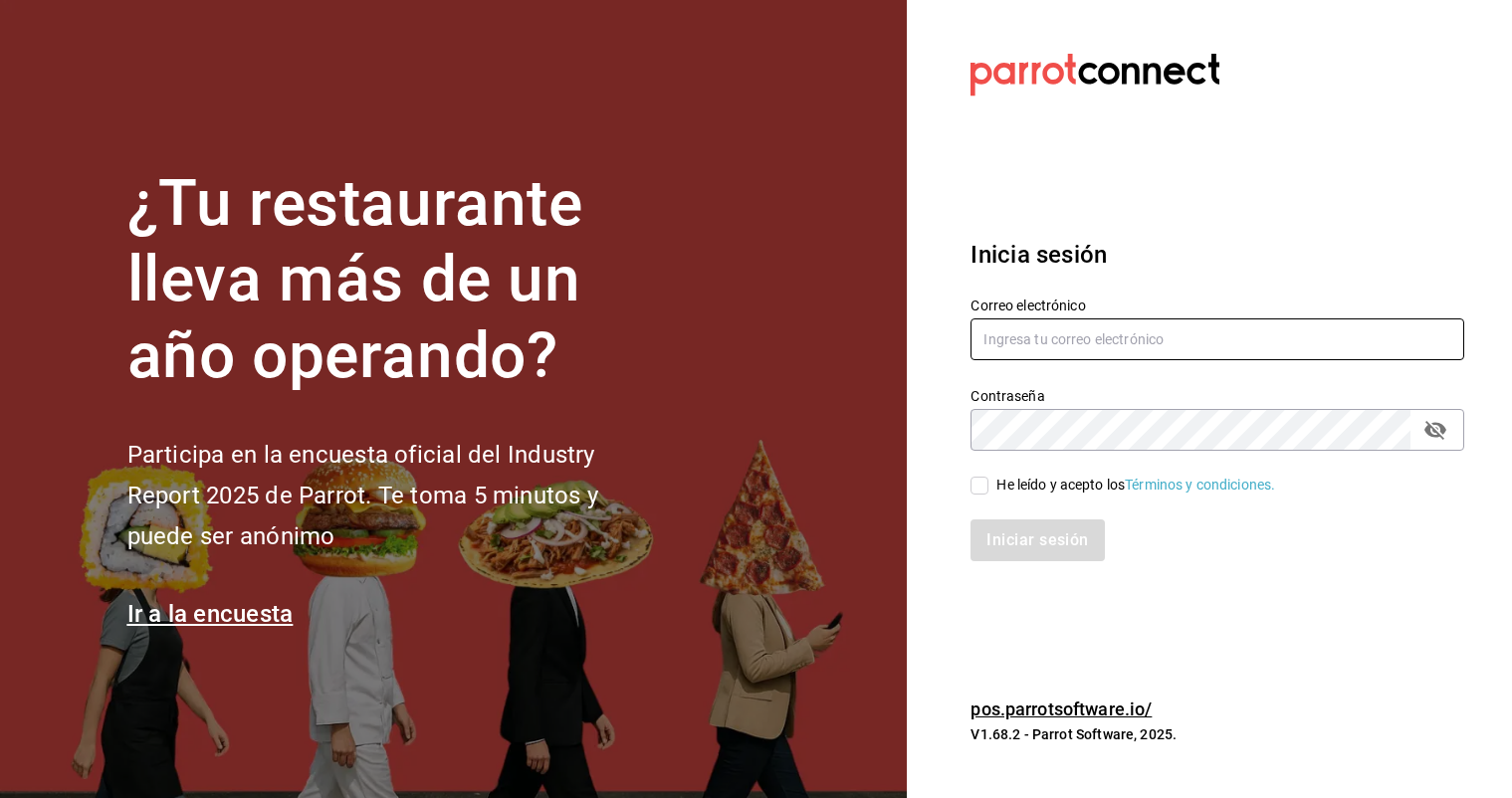 type on "[EMAIL]" 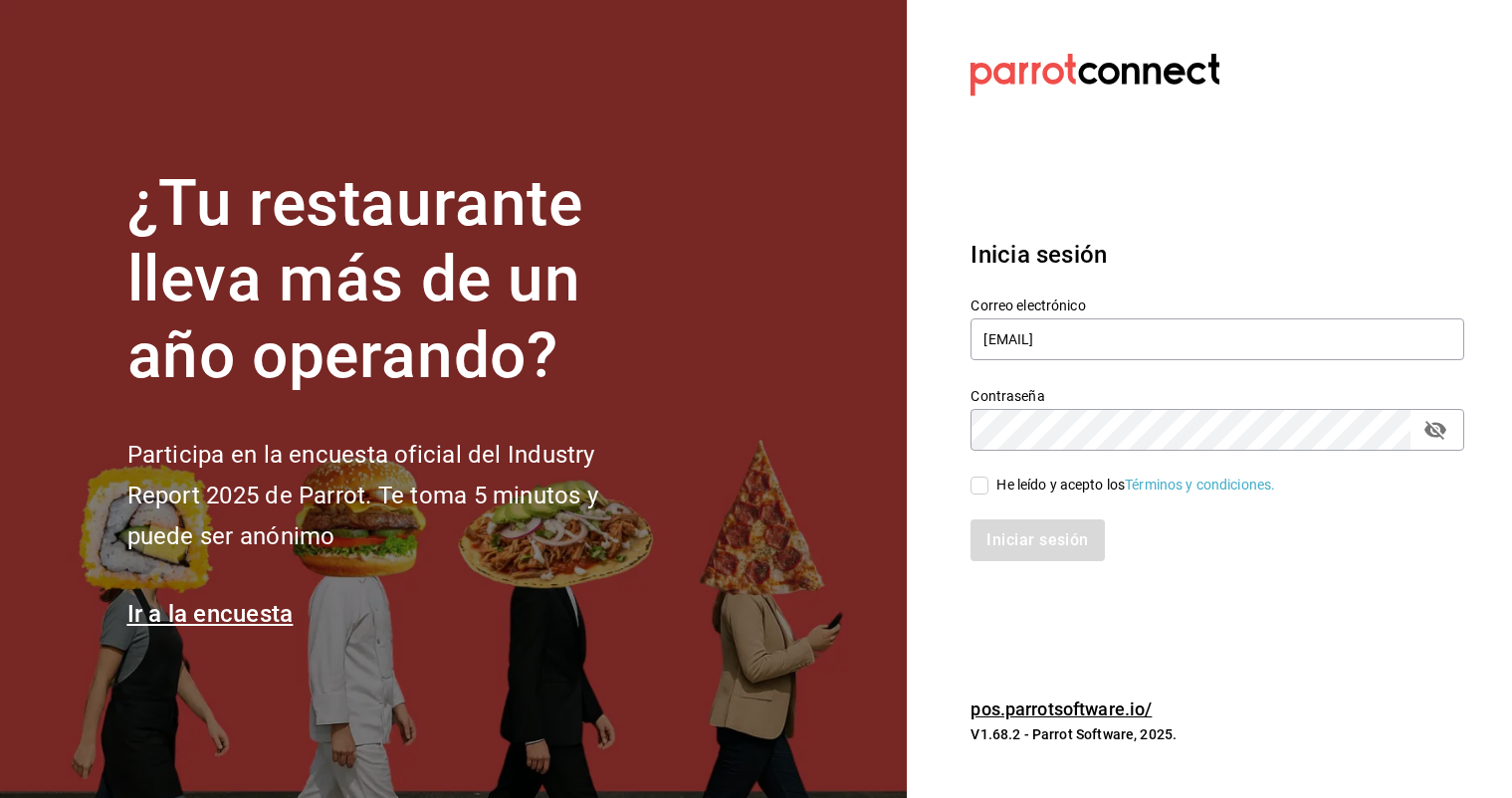 click on "He leído y acepto los  Términos y condiciones." at bounding box center [979, 486] 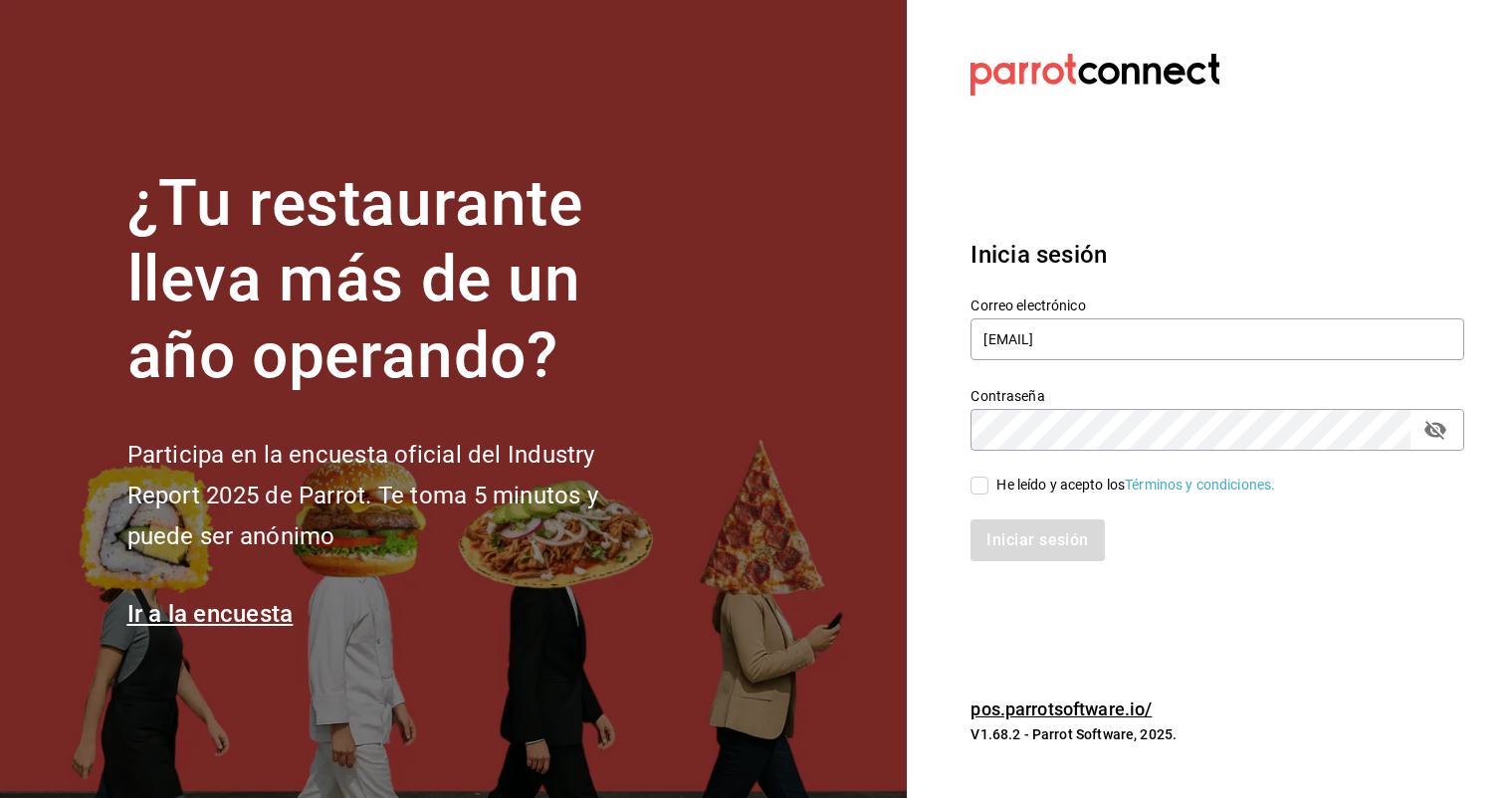 checkbox on "true" 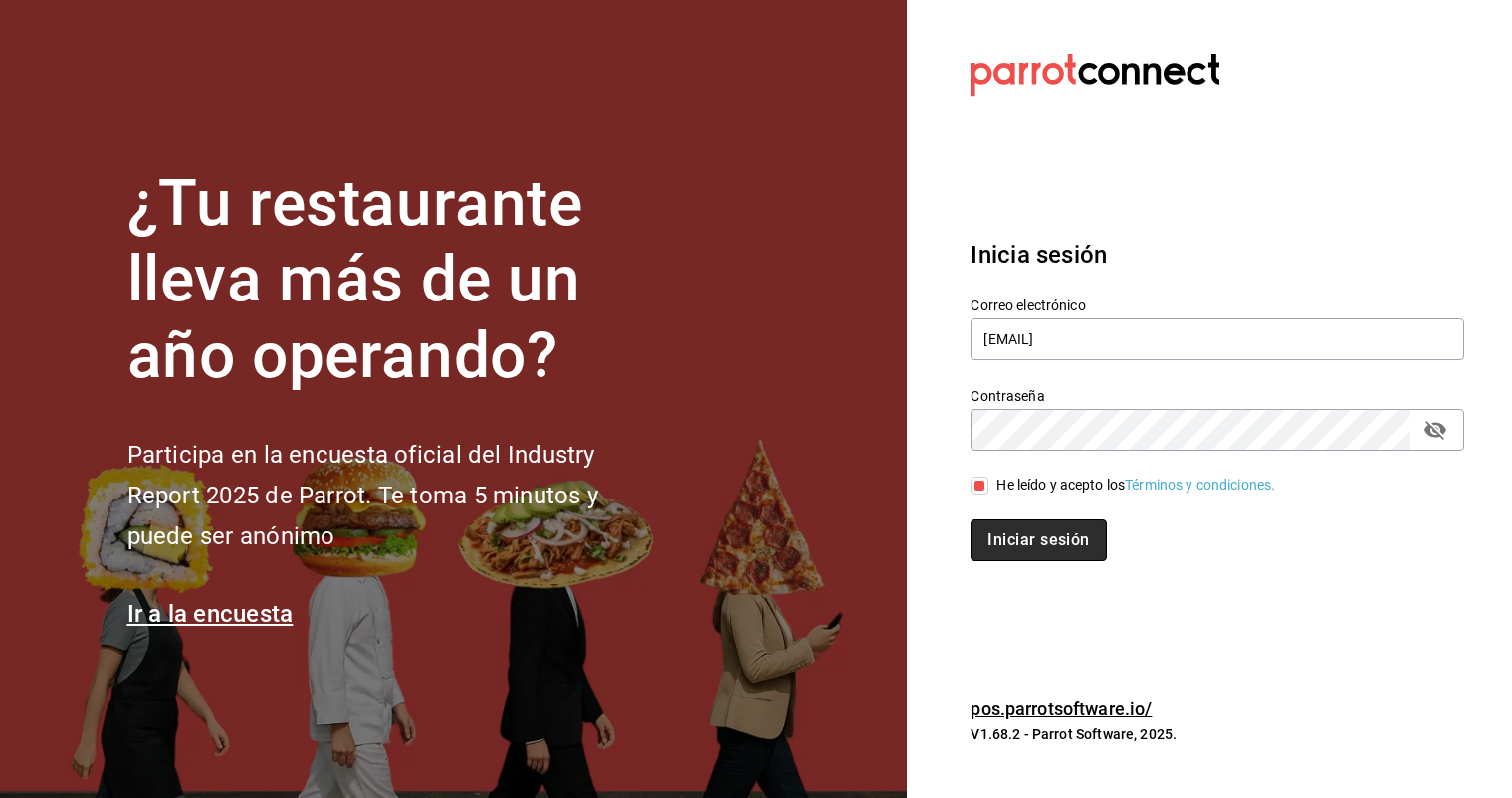 click on "Iniciar sesión" at bounding box center (1038, 540) 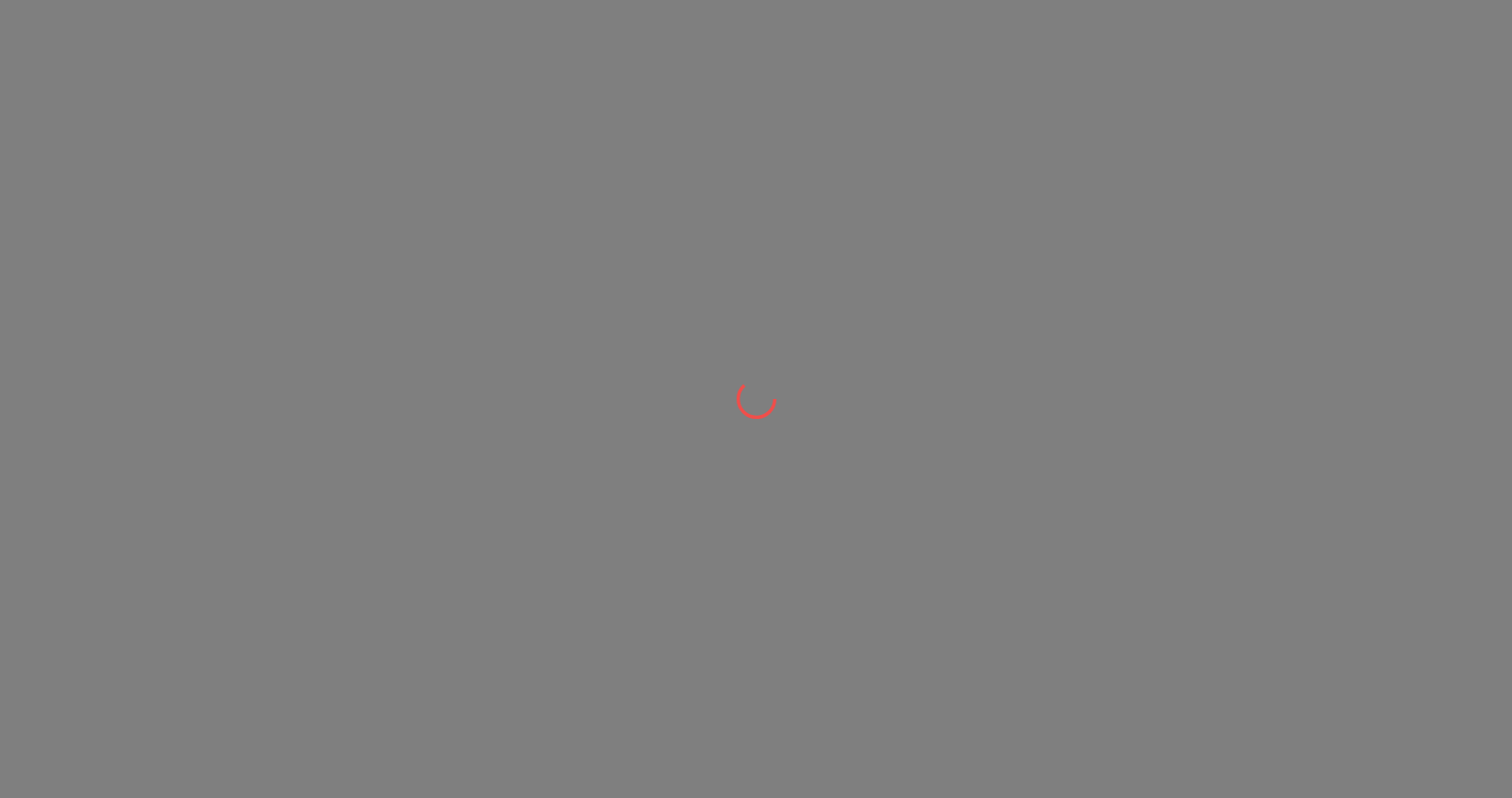 scroll, scrollTop: 0, scrollLeft: 0, axis: both 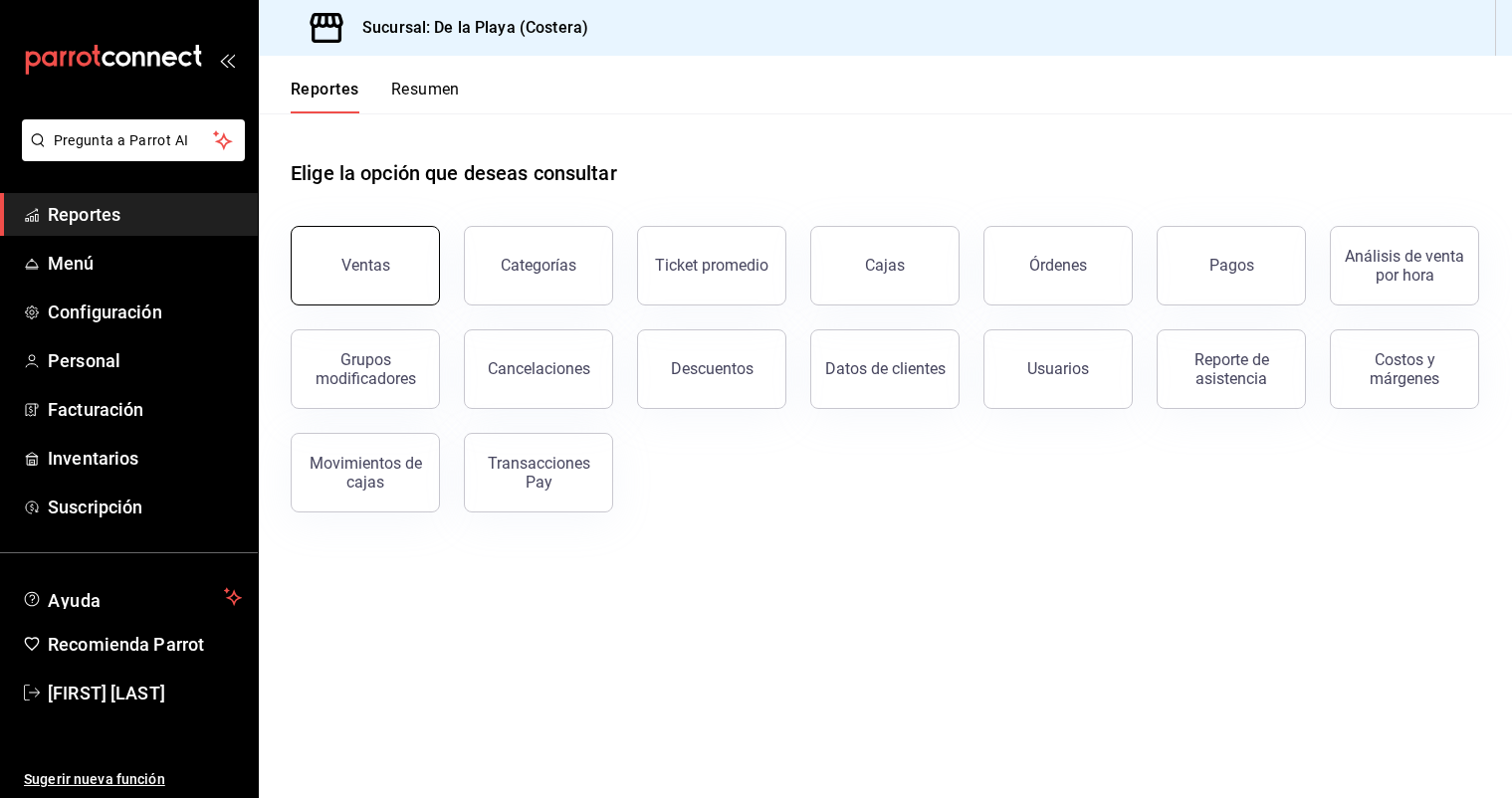 click on "Ventas" at bounding box center (365, 266) 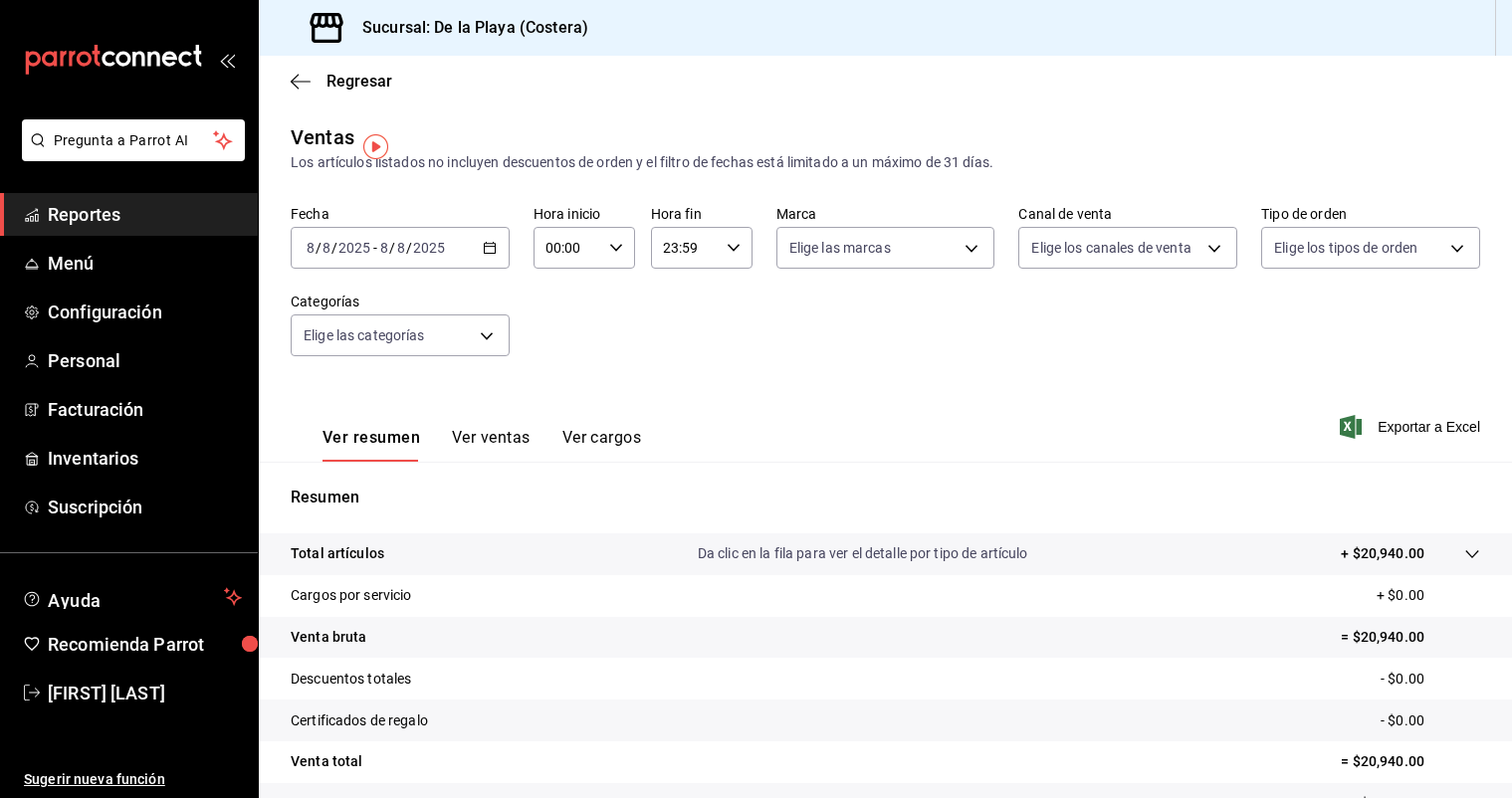 scroll, scrollTop: 0, scrollLeft: 0, axis: both 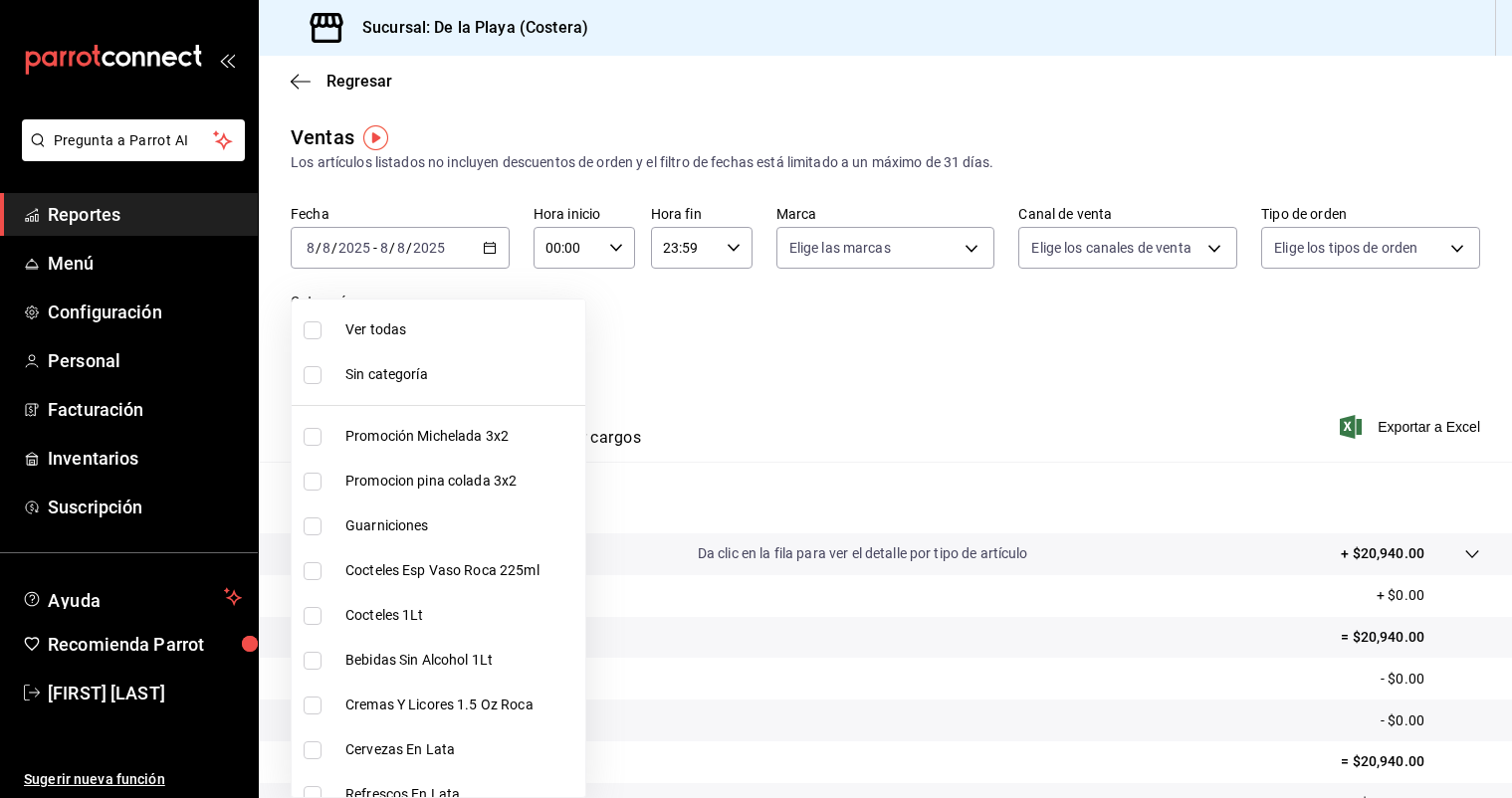 click on "Pregunta a Parrot AI Reportes   Menú   Configuración   Personal   Facturación   Inventarios   Suscripción   Ayuda Recomienda Parrot   [FIRST] [LAST]   Sugerir nueva función   Sucursal: De la Playa (Costera) Regresar Ventas Los artículos listados no incluyen descuentos de orden y el filtro de fechas está limitado a un máximo de 31 días. Fecha [DATE] [DATE] - [DATE] [DATE] Hora inicio 00:00 Hora inicio Hora fin 23:59 Hora fin Marca Elige las marcas Canal de venta Elige los canales de venta Tipo de orden Elige los tipos de orden Categorías Elige las categorías Ver resumen Ver ventas Ver cargos Exportar a Excel Resumen Total artículos Da clic en la fila para ver el detalle por tipo de artículo + $20,940.00 Cargos por servicio + $0.00 Venta bruta = $20,940.00 Descuentos totales - $0.00 Certificados de regalo - $0.00 Venta total = $20,940.00 Impuestos - $2,888.28 Venta neta = $18,051.72 Pregunta a Parrot AI Reportes   Menú   Configuración   Personal   Facturación   Inventarios" at bounding box center [756, 399] 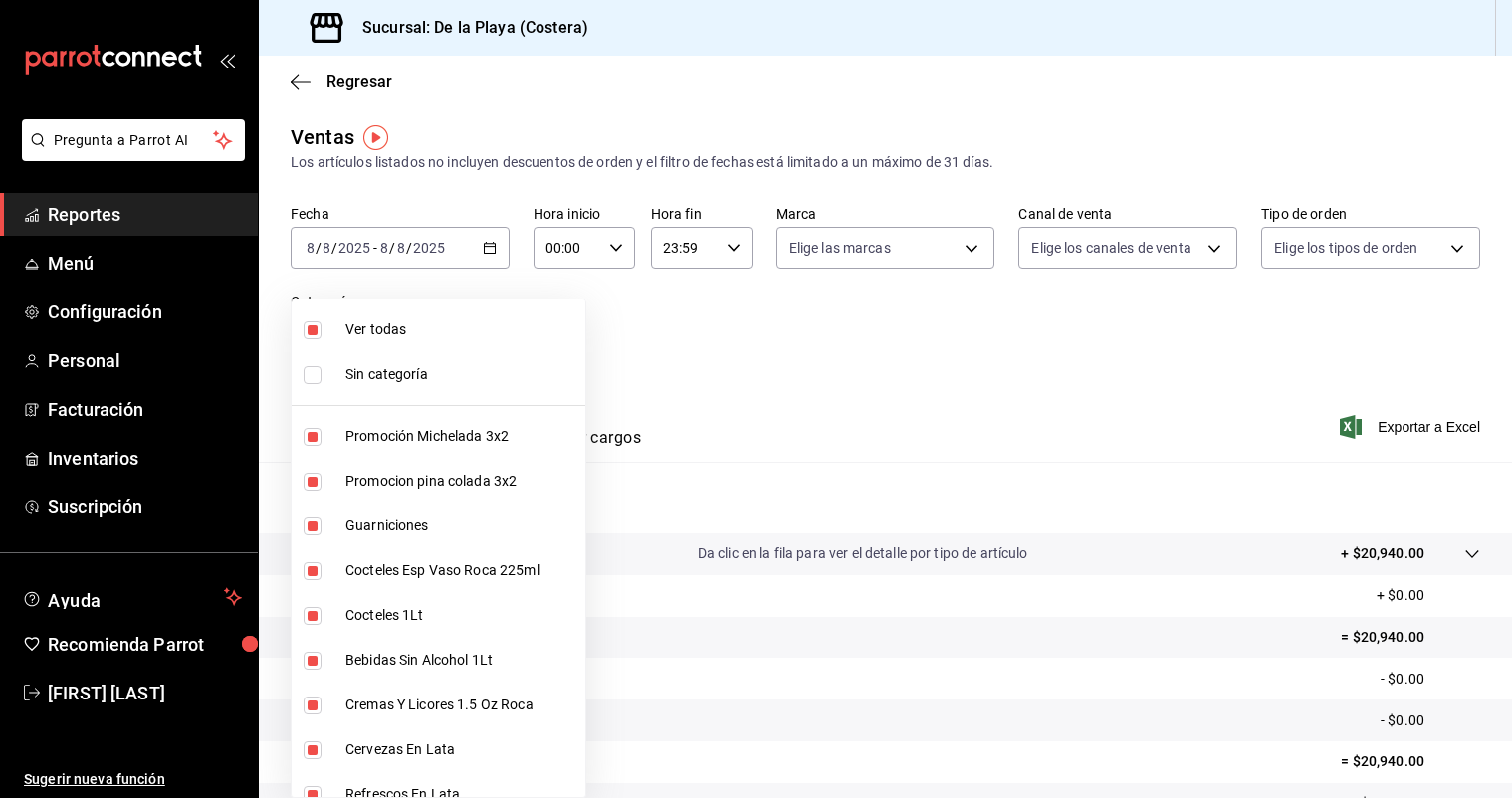 type on "f9973abf-4d50-430f-a3a0-1be1e9b440c3,4500806b-e482-404f-ace7-b7714d25f1ae,b7f0a2f8-73a7-493e-bd9f-aae48daa7334,7e7b79c3-7a3a-4d02-bd2a-fda91b88f102,5d8d50a4-5aef-4640-8824-4366797422d9,ad6ee1d9-30b9-4f7f-a595-5b81b41a4826,bd823bea-44a0-4702-b161-baea2a5d7c25,fd601c51-c5dc-4d07-957e-8125ebded89b,4af8406c-7e7c-455a-b571-586e854084e6,ecdbe8f6-90d0-4d88-a52d-28ba7ff2eb2f,6133c627-3a08-453c-85c9-4e038f0ed49a,2582bbc5-7a16-45c8-a3aa-712c12220ebc,68b91838-b039-451c-a11a-a3696c2c2e8f,a6ccece2-b5e1-4d3d-ae72-43ec26be992e,5272fed6-c15e-4e30-9d60-a3cf52010be0,eba2e5f3-6712-4eff-ae6b-bbccb3b92d8a,7728c7b5-6926-436c-924f-5ad446e34988,4694acb4-b7f7-4cb3-9abb-2497aa4a77c8,8cfada4e-b49a-43bb-8211-08096914e3e5,b2aa559e-95db-4ba9-a12b-4454d71e049e,b8d70b1f-720c-437c-b16a-19c116f034f1,c33a5930-795a-4abb-910e-fdd68106e061,3fd29e3b-5d3d-4a8b-afce-4a9d2bc6992c,5e90244f-3f9e-4522-82da-e0f9b2d944f2,d1bd5630-1831-494b-a920-6a53a2de3c8c,bde3da08-f25e-4047-aaa1-9e6a9397ea90,f9e531e8-941e-4607-a3ed-b6afc2299ce9,10304cd0-e203-44e5-9de..." 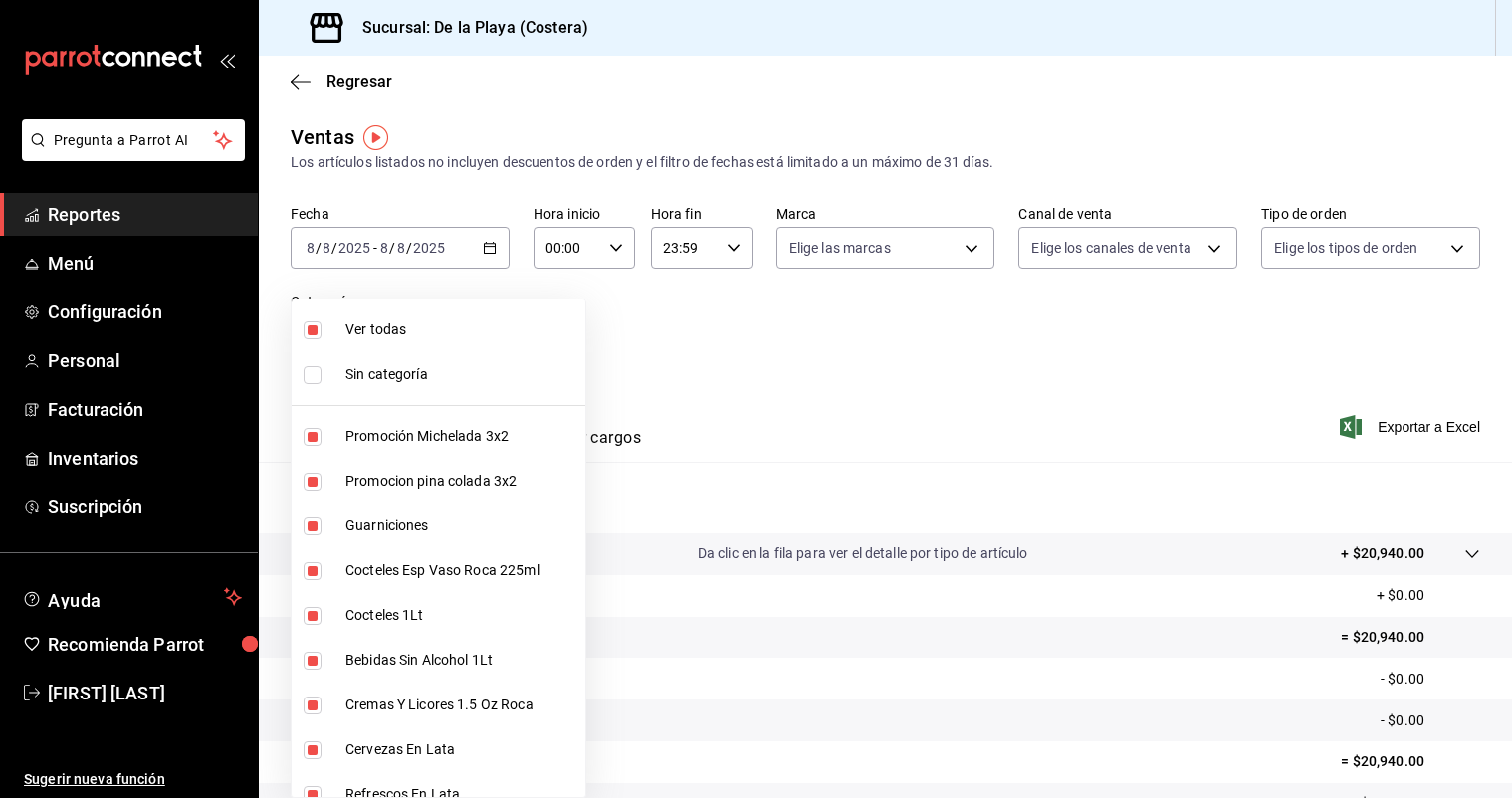 checkbox on "true" 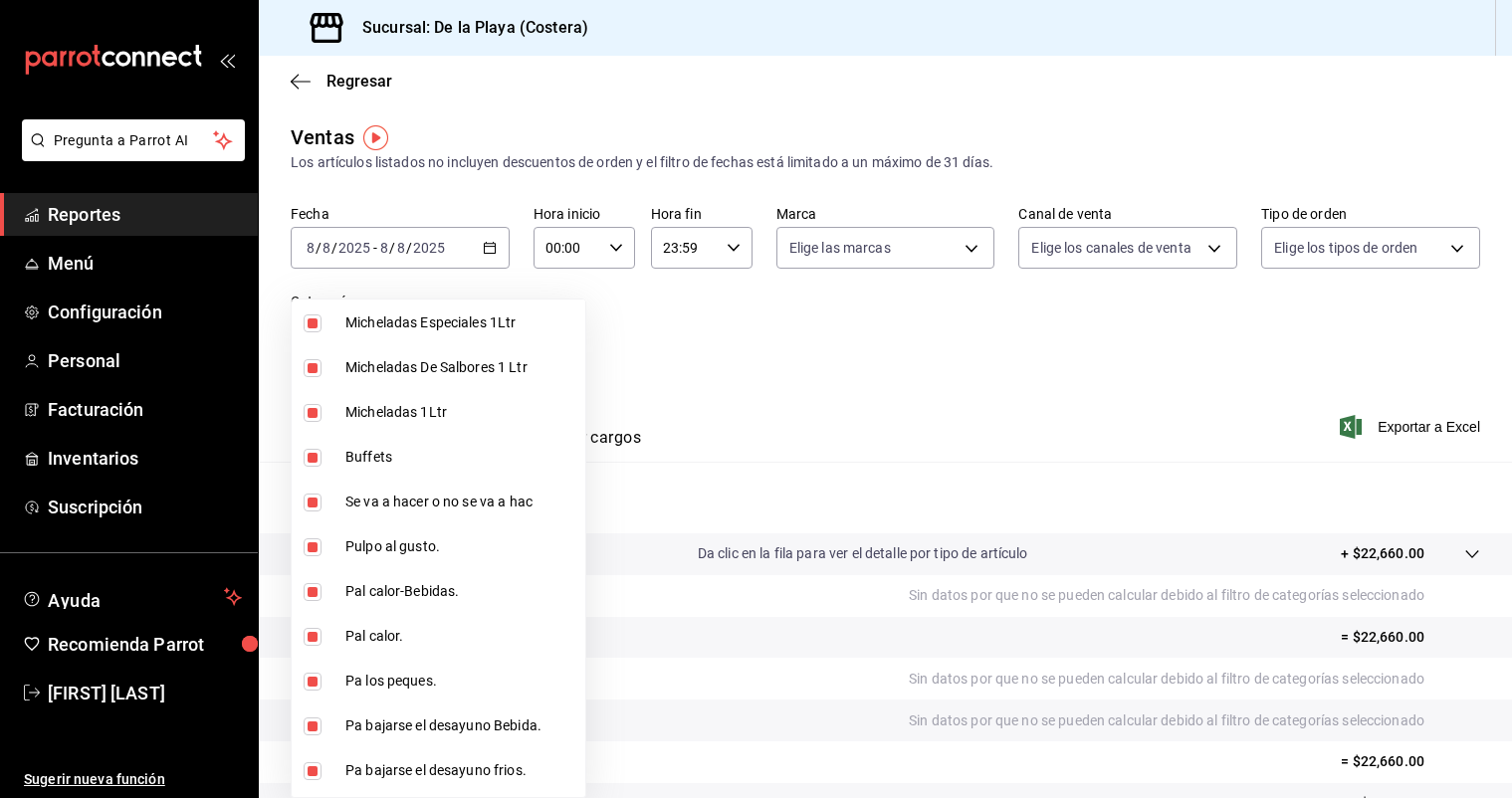 scroll, scrollTop: 584, scrollLeft: 0, axis: vertical 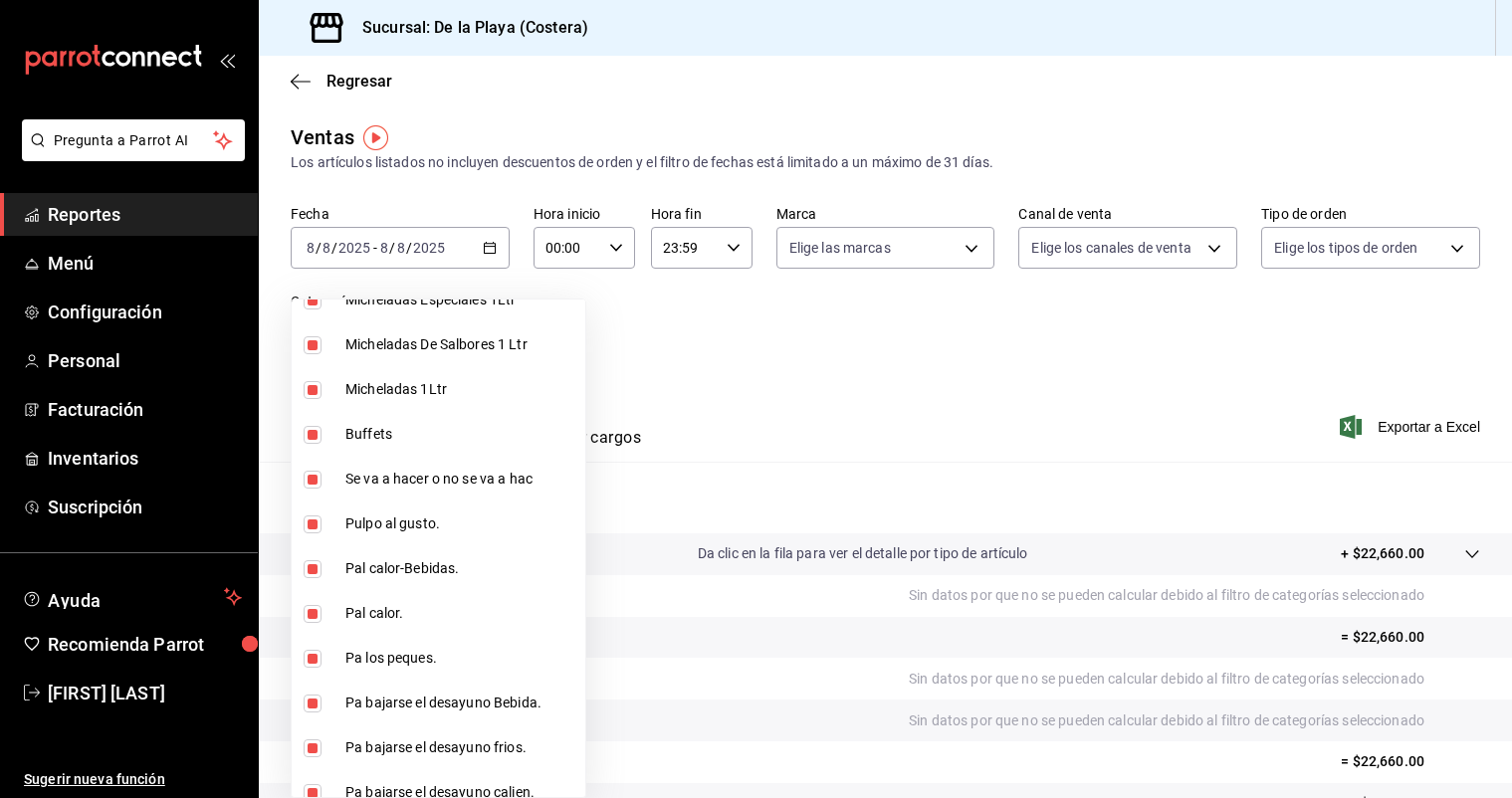 click at bounding box center (313, 435) 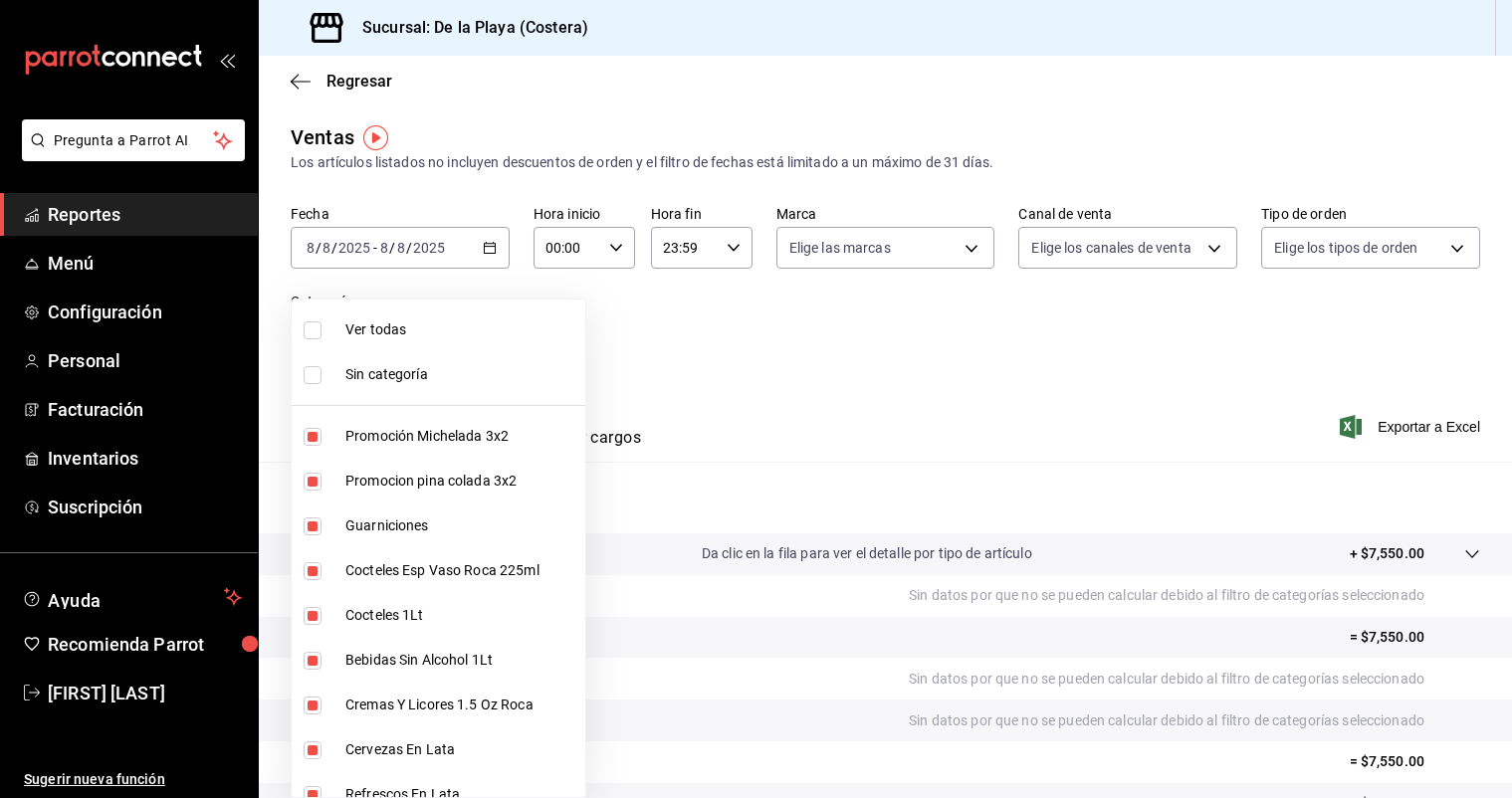 scroll, scrollTop: 0, scrollLeft: 0, axis: both 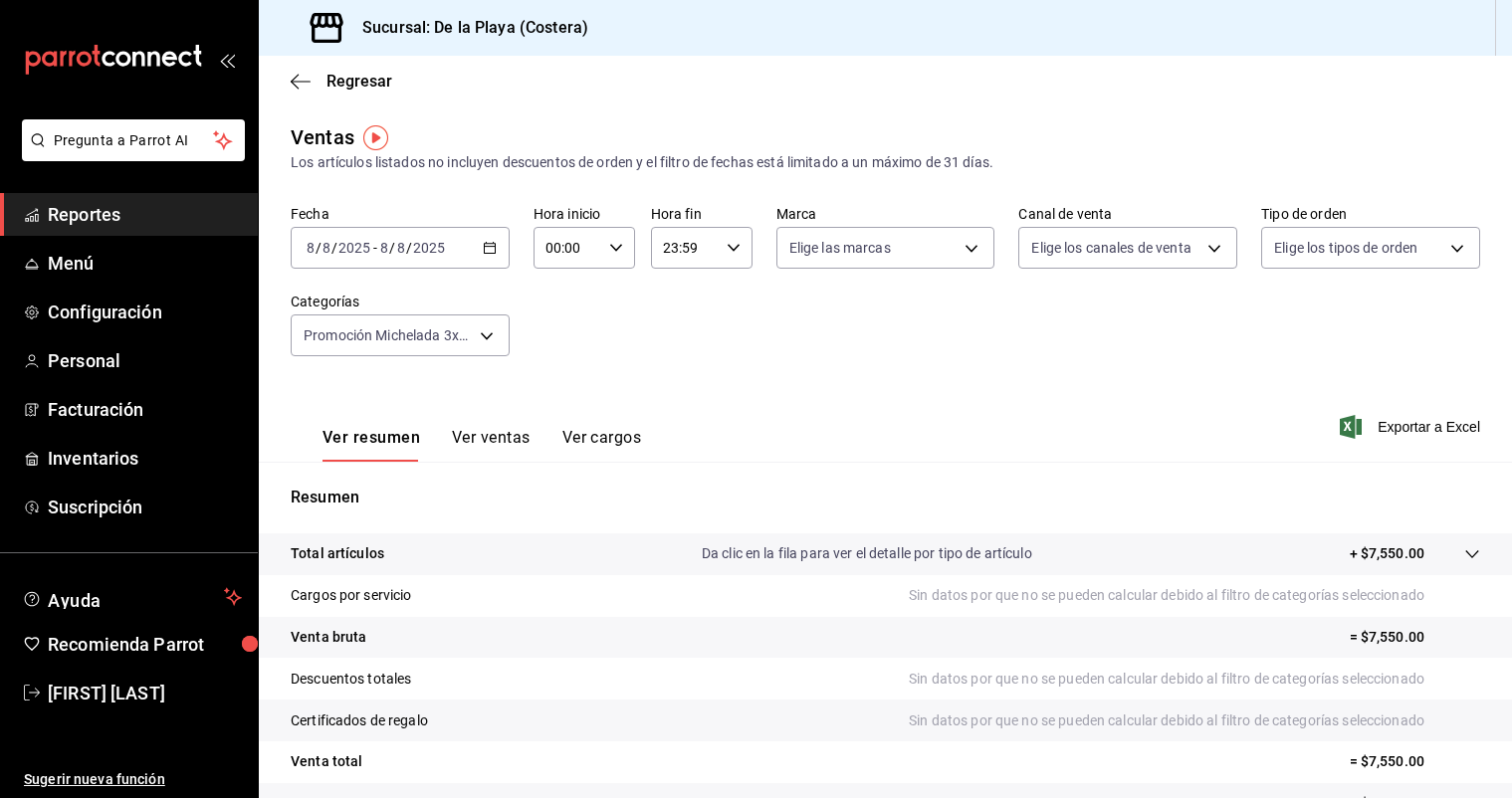 click 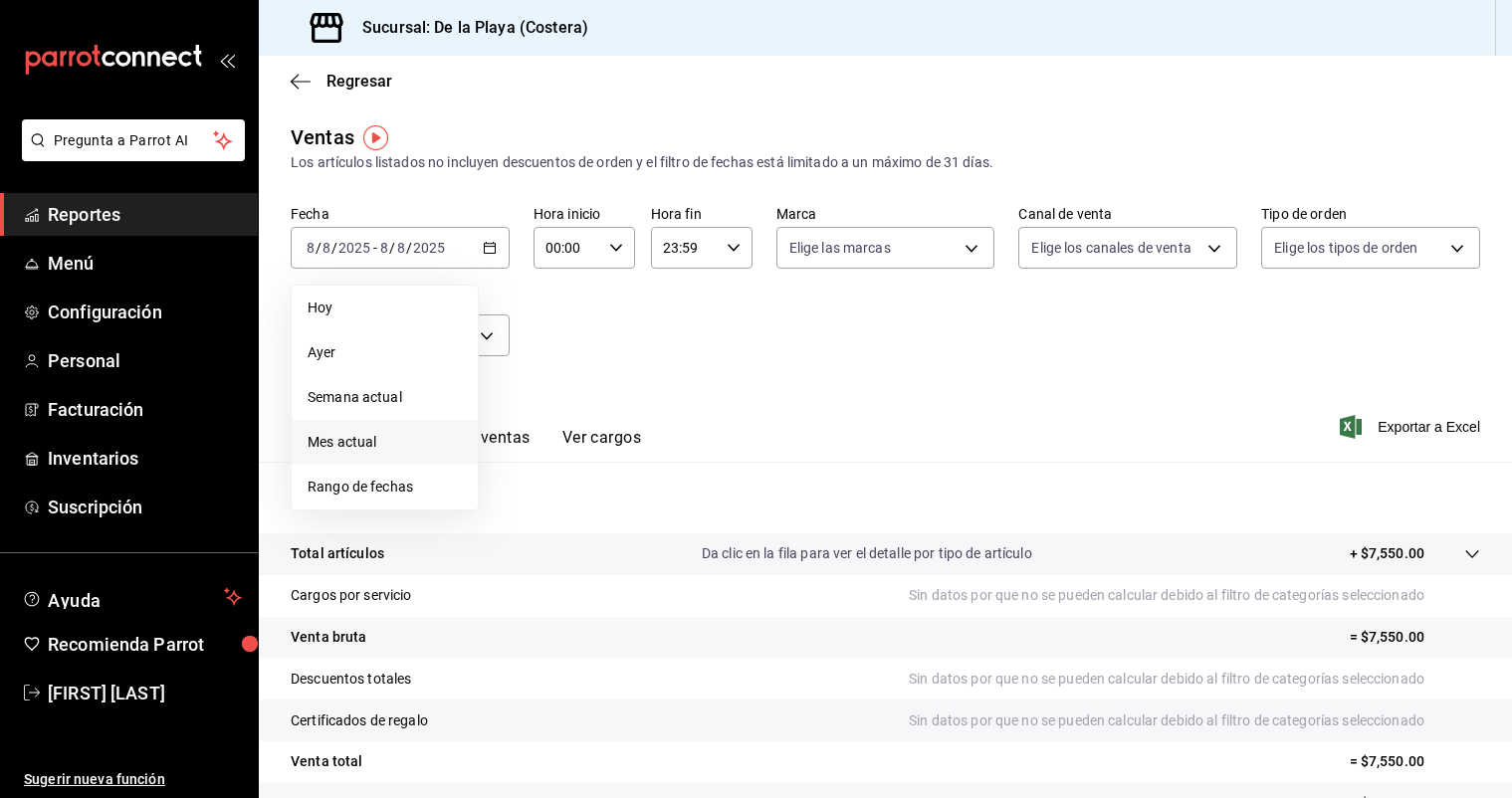 click on "Mes actual" at bounding box center [384, 442] 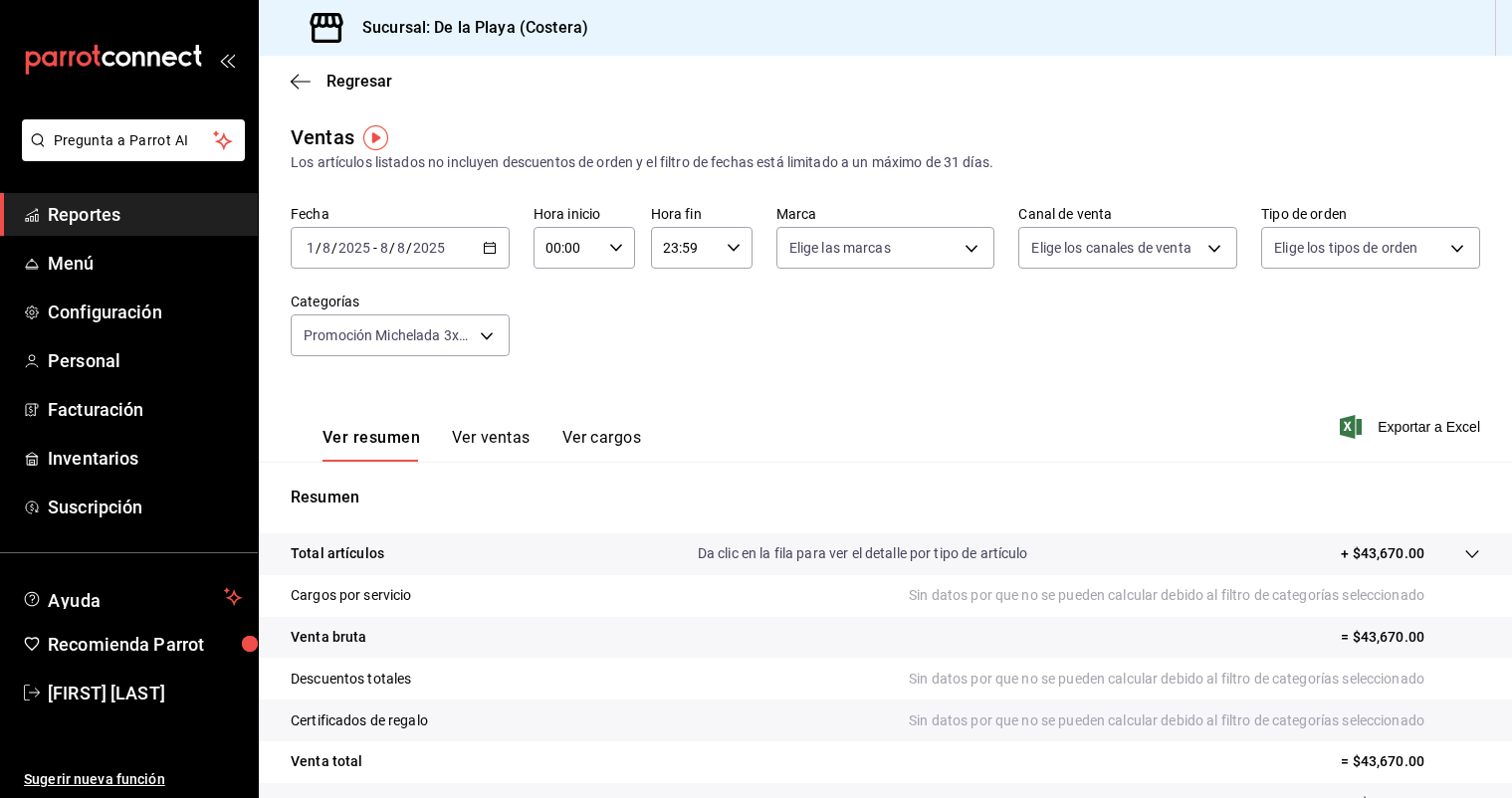drag, startPoint x: 481, startPoint y: 225, endPoint x: 485, endPoint y: 241, distance: 16.492423 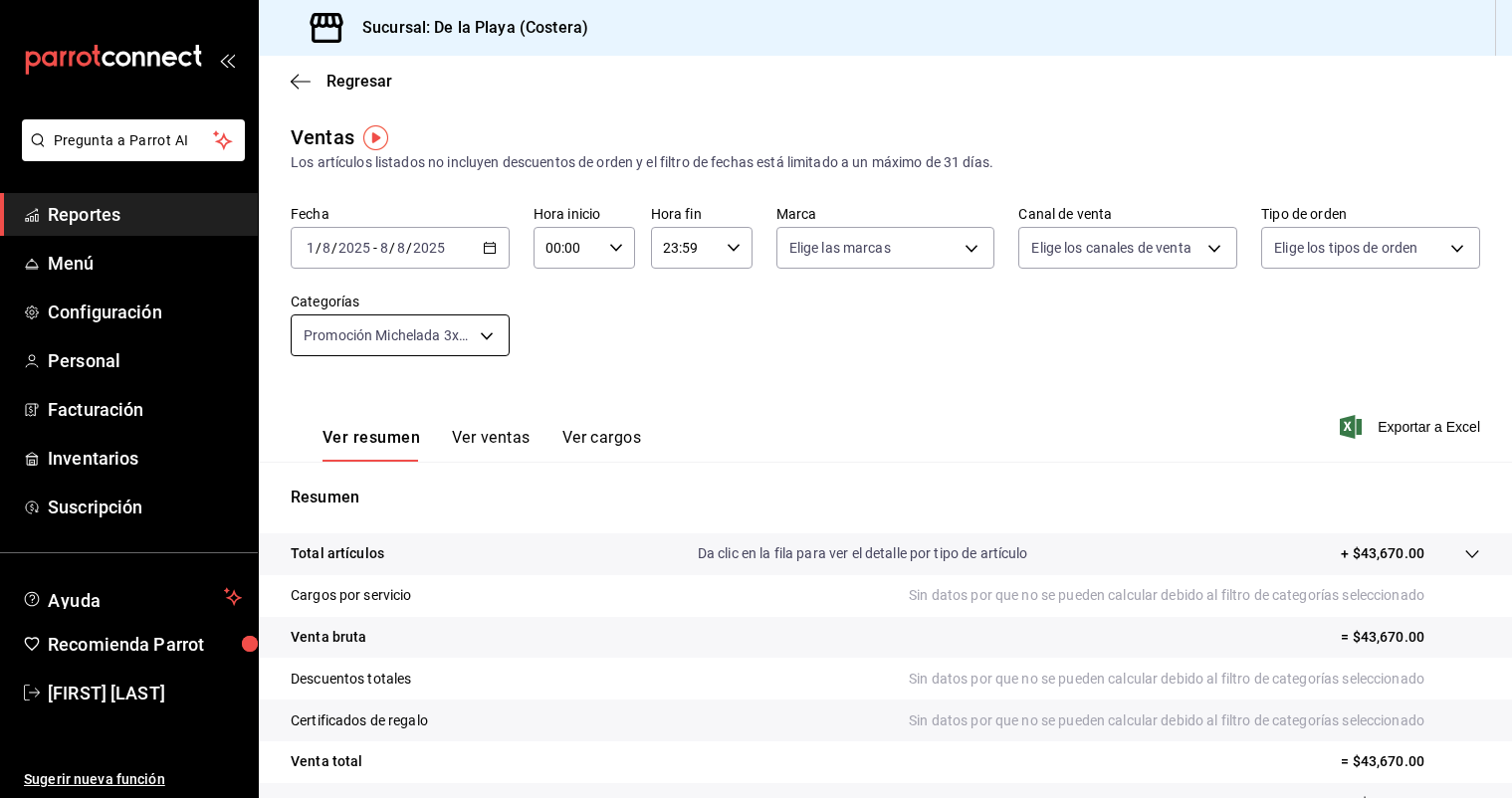 click on "Pregunta a Parrot AI Reportes   Menú   Configuración   Personal   Facturación   Inventarios   Suscripción   Ayuda Recomienda Parrot   [FIRST] [LAST]   Sugerir nueva función   Sucursal: De la Playa (Costera) Regresar Ventas Los artículos listados no incluyen descuentos de orden y el filtro de fechas está limitado a un máximo de 31 días. Fecha [DATE] [DATE] - [DATE] [DATE] Hora inicio 00:00 Hora inicio Hora fin 23:59 Hora fin Marca Elige las marcas Canal de venta Elige los canales de venta Tipo de orden Elige los tipos de orden Categorías Ver resumen Ver ventas Ver cargos Exportar a Excel Resumen Total artículos Da clic en la fila para ver el detalle por tipo de artículo + $43,670.00 Cargos por servicio  Sin datos por que no se pueden calcular debido al filtro de categorías seleccionado Venta bruta = $43,670.00 Descuentos totales  Sin datos por que no se pueden calcular debido al filtro de categorías seleccionado Certificados de regalo Venta total = $43,670.00 Impuestos" at bounding box center [756, 399] 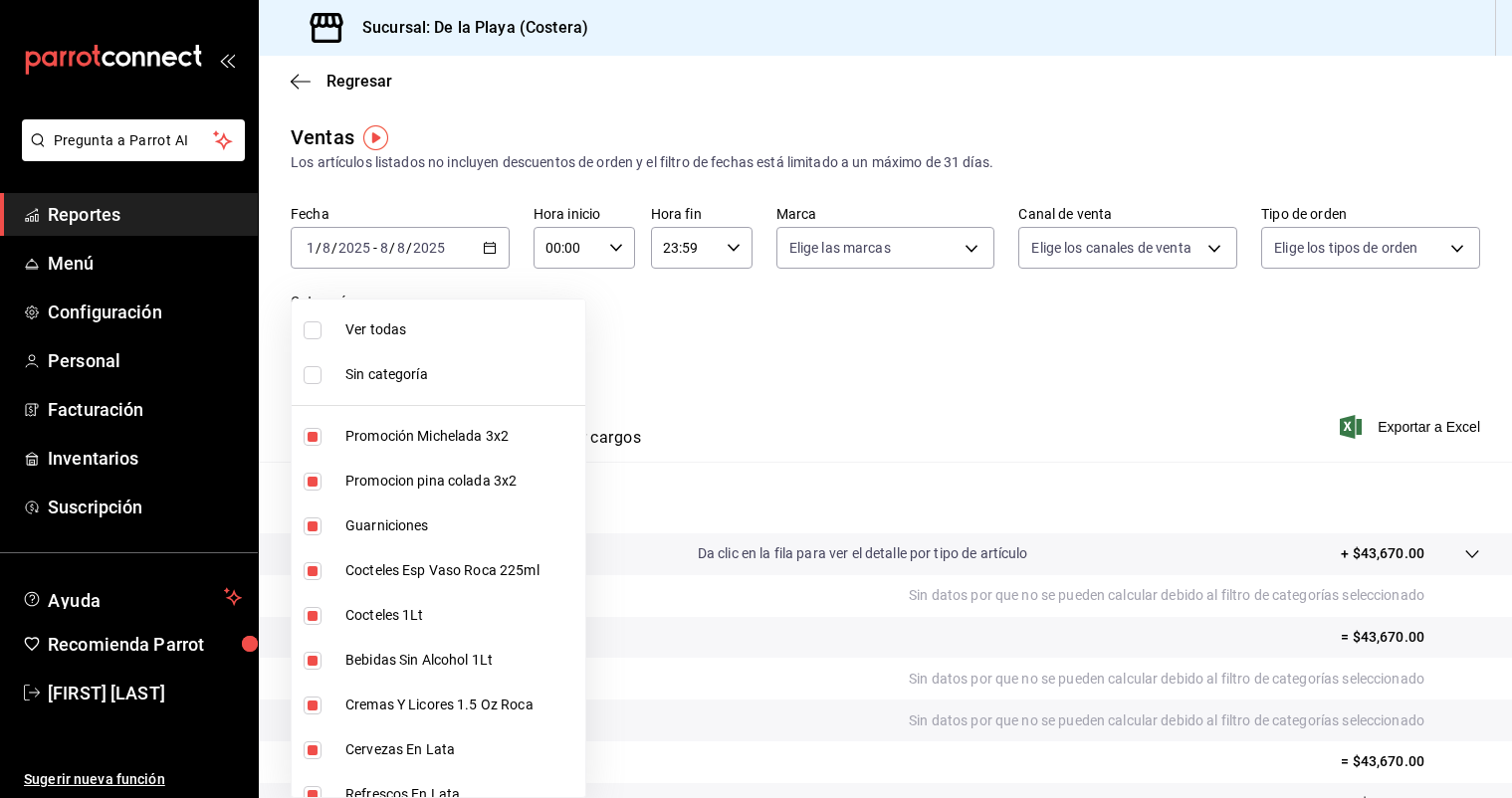 click at bounding box center (313, 330) 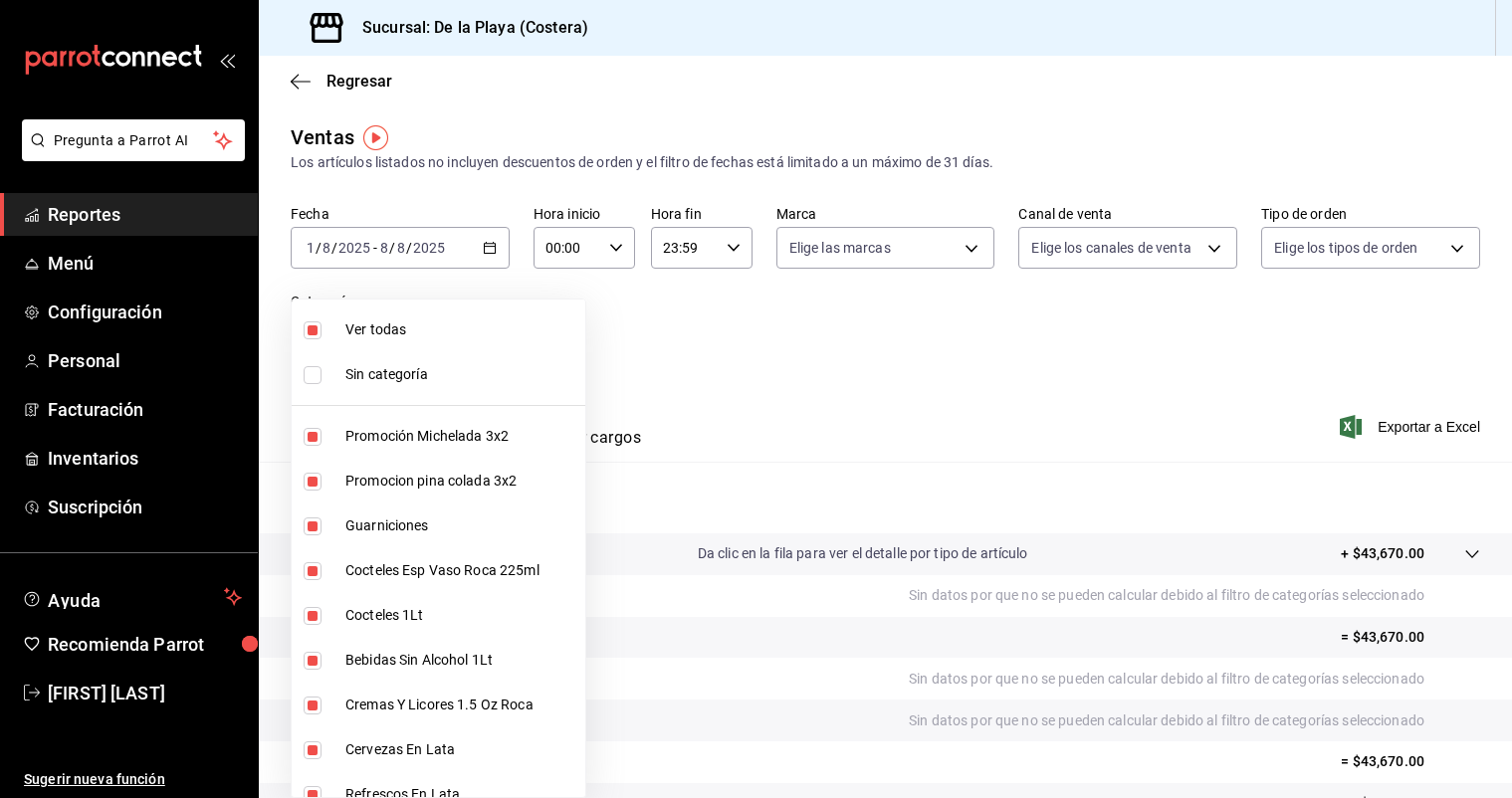 type on "f9973abf-4d50-430f-a3a0-1be1e9b440c3,4500806b-e482-404f-ace7-b7714d25f1ae,b7f0a2f8-73a7-493e-bd9f-aae48daa7334,7e7b79c3-7a3a-4d02-bd2a-fda91b88f102,5d8d50a4-5aef-4640-8824-4366797422d9,ad6ee1d9-30b9-4f7f-a595-5b81b41a4826,bd823bea-44a0-4702-b161-baea2a5d7c25,fd601c51-c5dc-4d07-957e-8125ebded89b,4af8406c-7e7c-455a-b571-586e854084e6,ecdbe8f6-90d0-4d88-a52d-28ba7ff2eb2f,6133c627-3a08-453c-85c9-4e038f0ed49a,2582bbc5-7a16-45c8-a3aa-712c12220ebc,68b91838-b039-451c-a11a-a3696c2c2e8f,a6ccece2-b5e1-4d3d-ae72-43ec26be992e,5272fed6-c15e-4e30-9d60-a3cf52010be0,eba2e5f3-6712-4eff-ae6b-bbccb3b92d8a,7728c7b5-6926-436c-924f-5ad446e34988,4694acb4-b7f7-4cb3-9abb-2497aa4a77c8,8cfada4e-b49a-43bb-8211-08096914e3e5,b2aa559e-95db-4ba9-a12b-4454d71e049e,b8d70b1f-720c-437c-b16a-19c116f034f1,c33a5930-795a-4abb-910e-fdd68106e061,3fd29e3b-5d3d-4a8b-afce-4a9d2bc6992c,5e90244f-3f9e-4522-82da-e0f9b2d944f2,d1bd5630-1831-494b-a920-6a53a2de3c8c,bde3da08-f25e-4047-aaa1-9e6a9397ea90,f9e531e8-941e-4607-a3ed-b6afc2299ce9,10304cd0-e203-44e5-9de..." 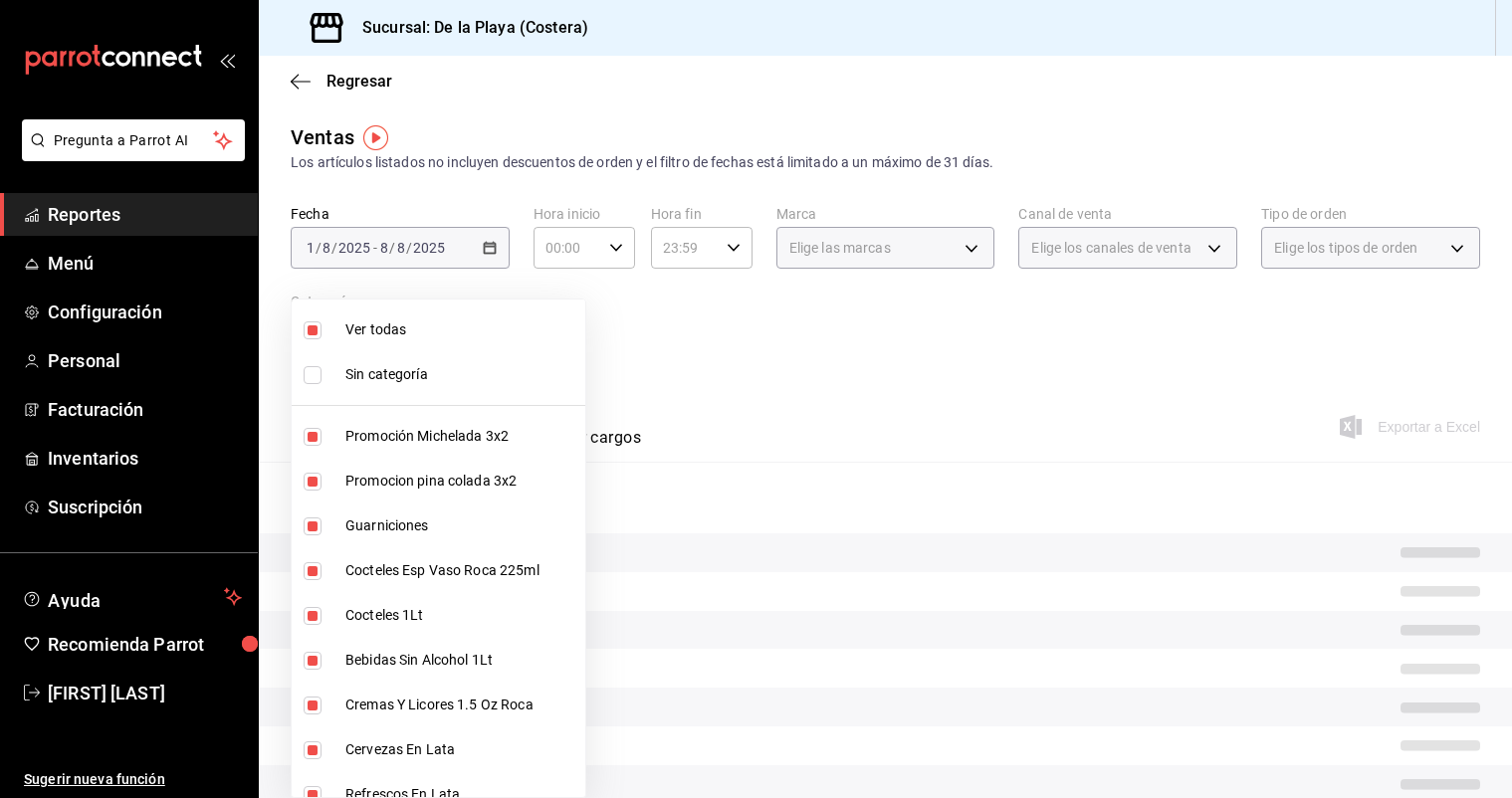 click at bounding box center [313, 330] 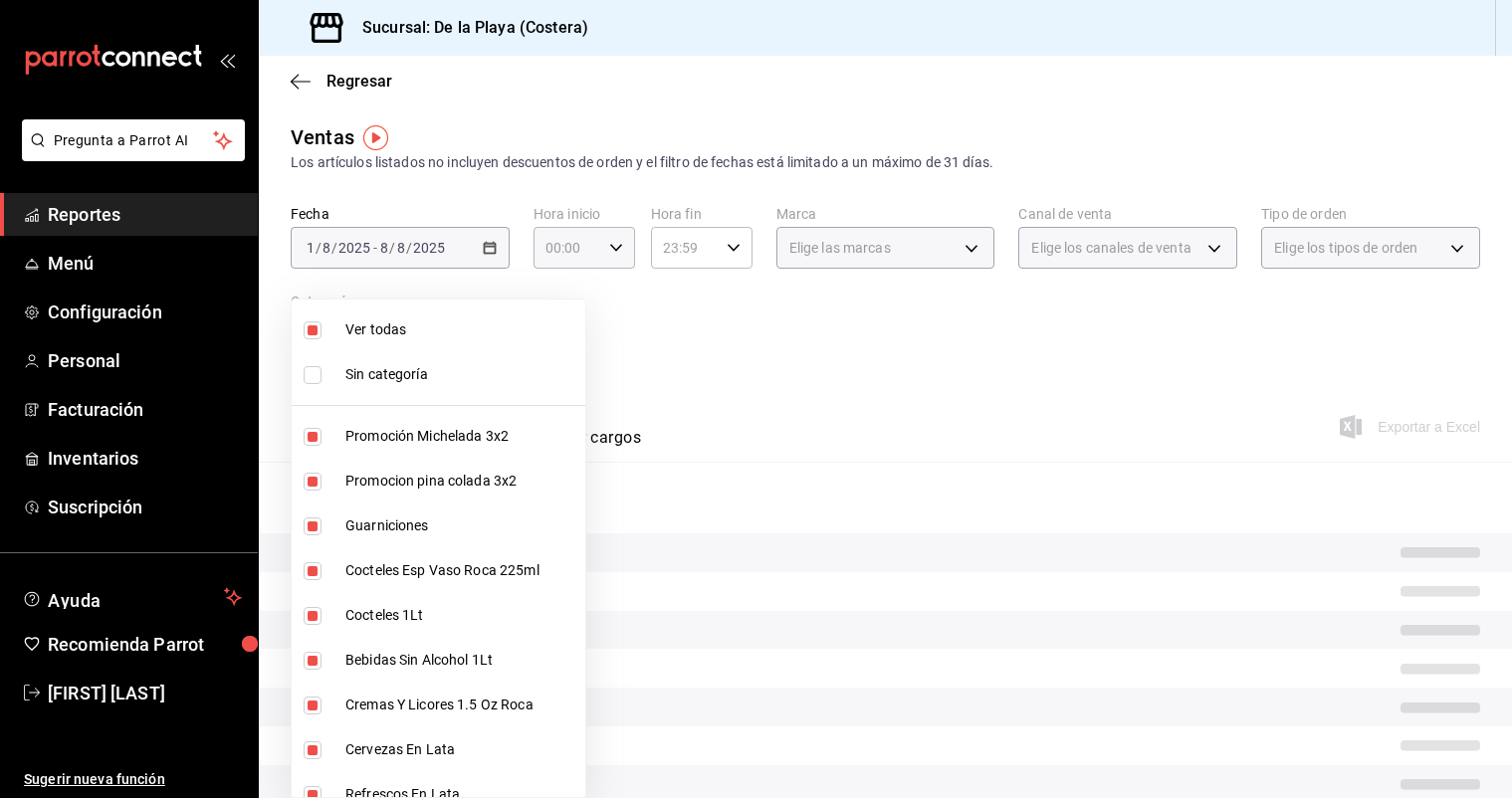 type 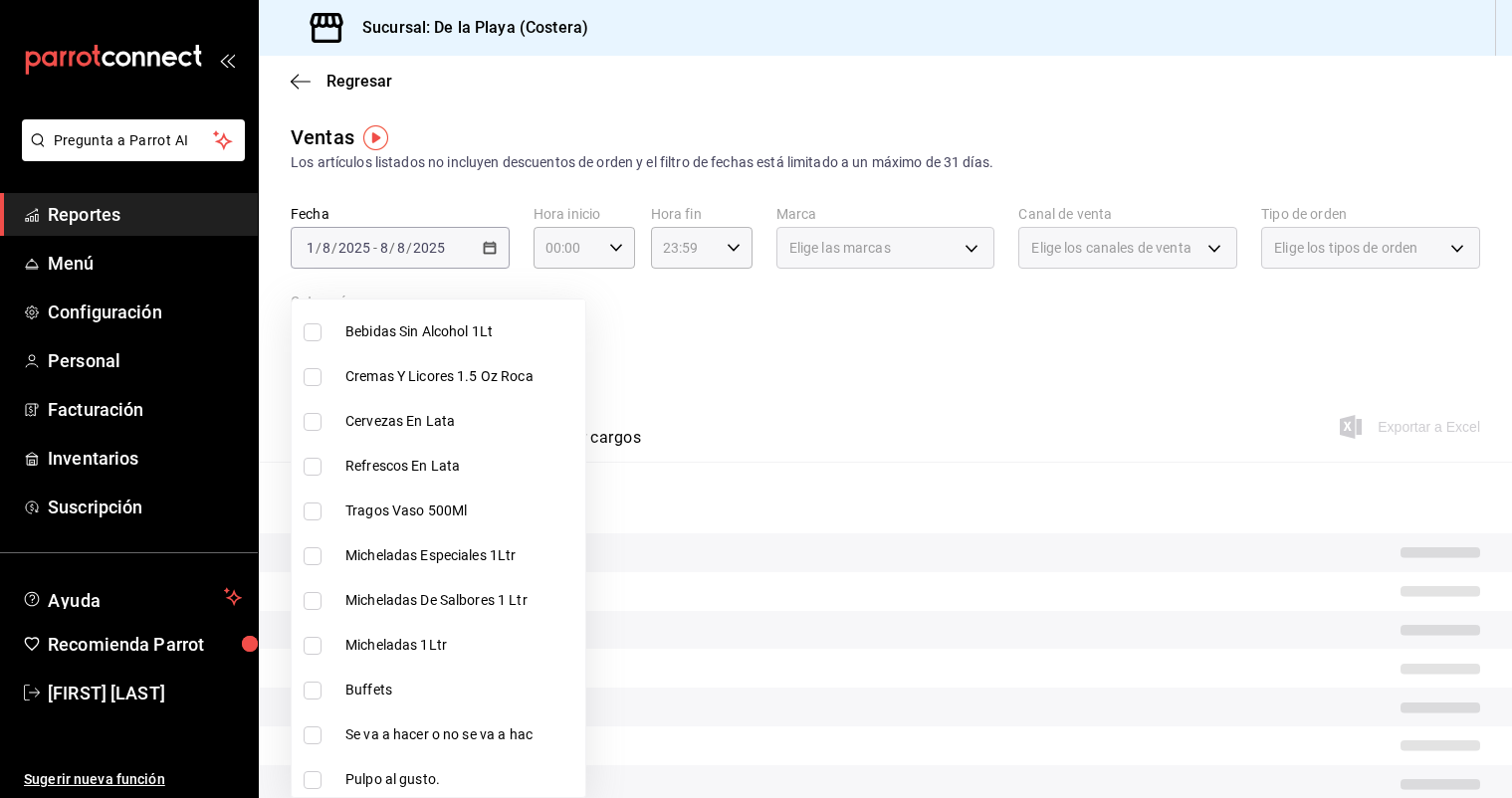 scroll, scrollTop: 372, scrollLeft: 0, axis: vertical 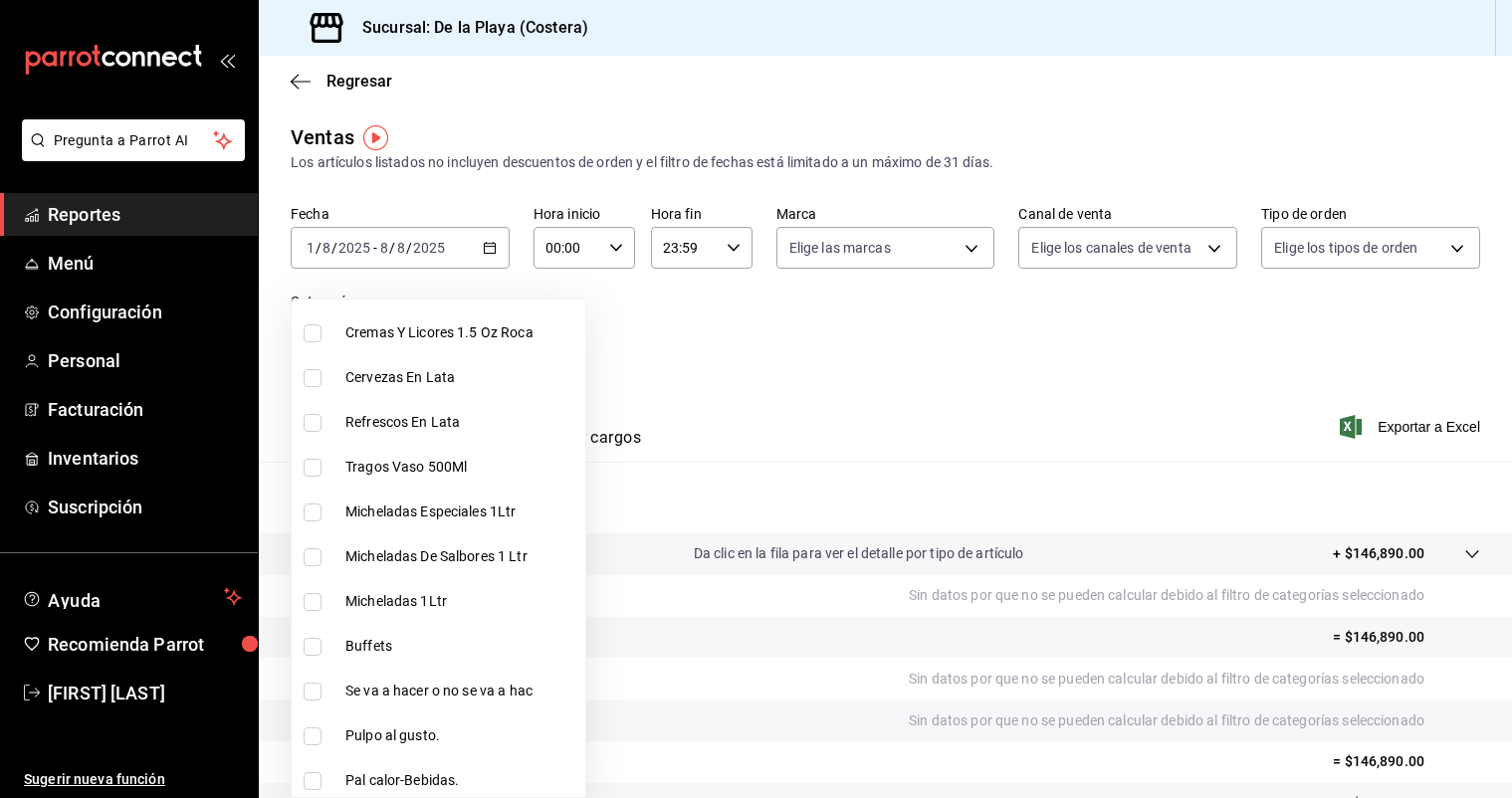 click at bounding box center (313, 647) 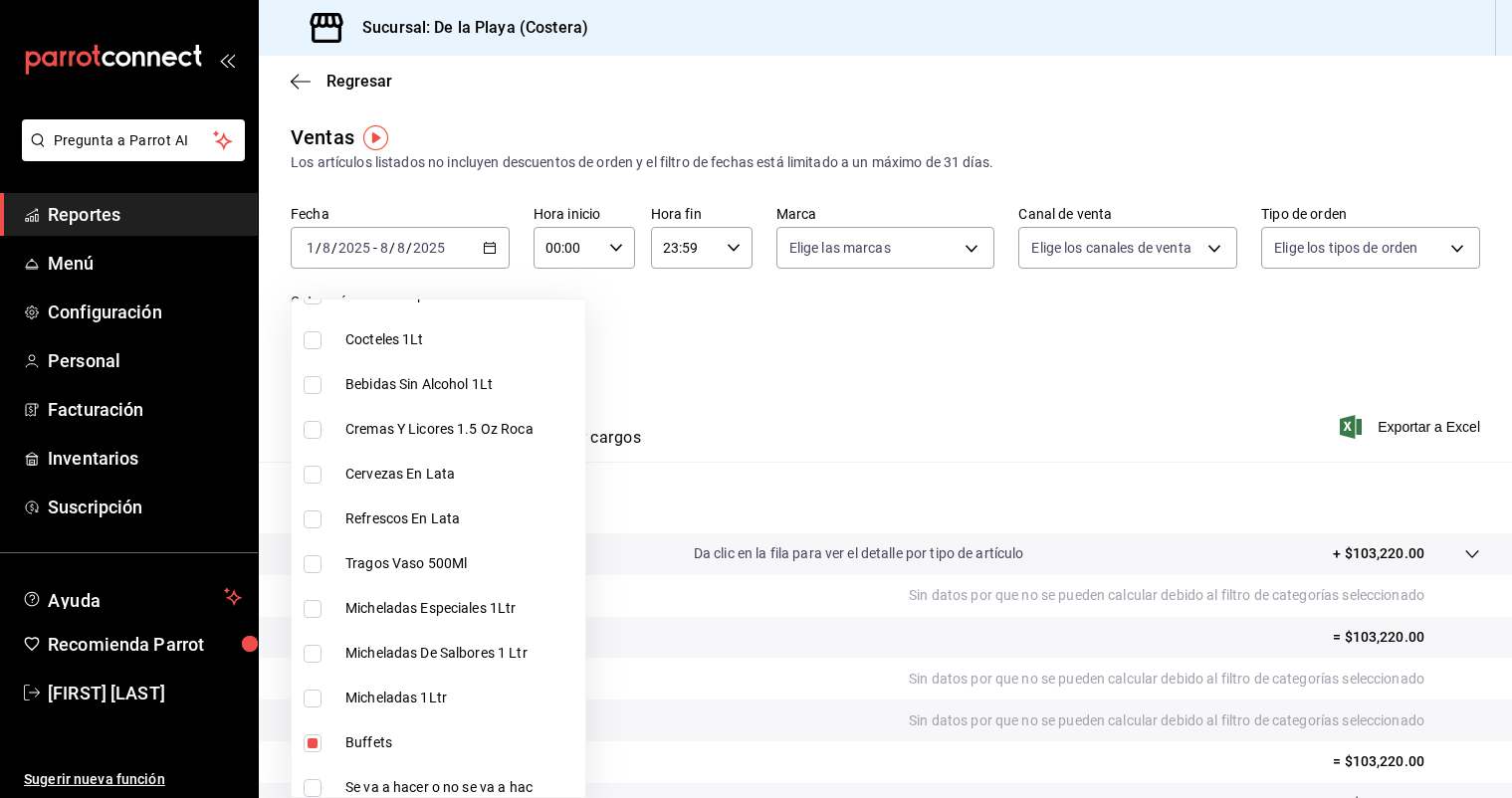 scroll, scrollTop: 404, scrollLeft: 0, axis: vertical 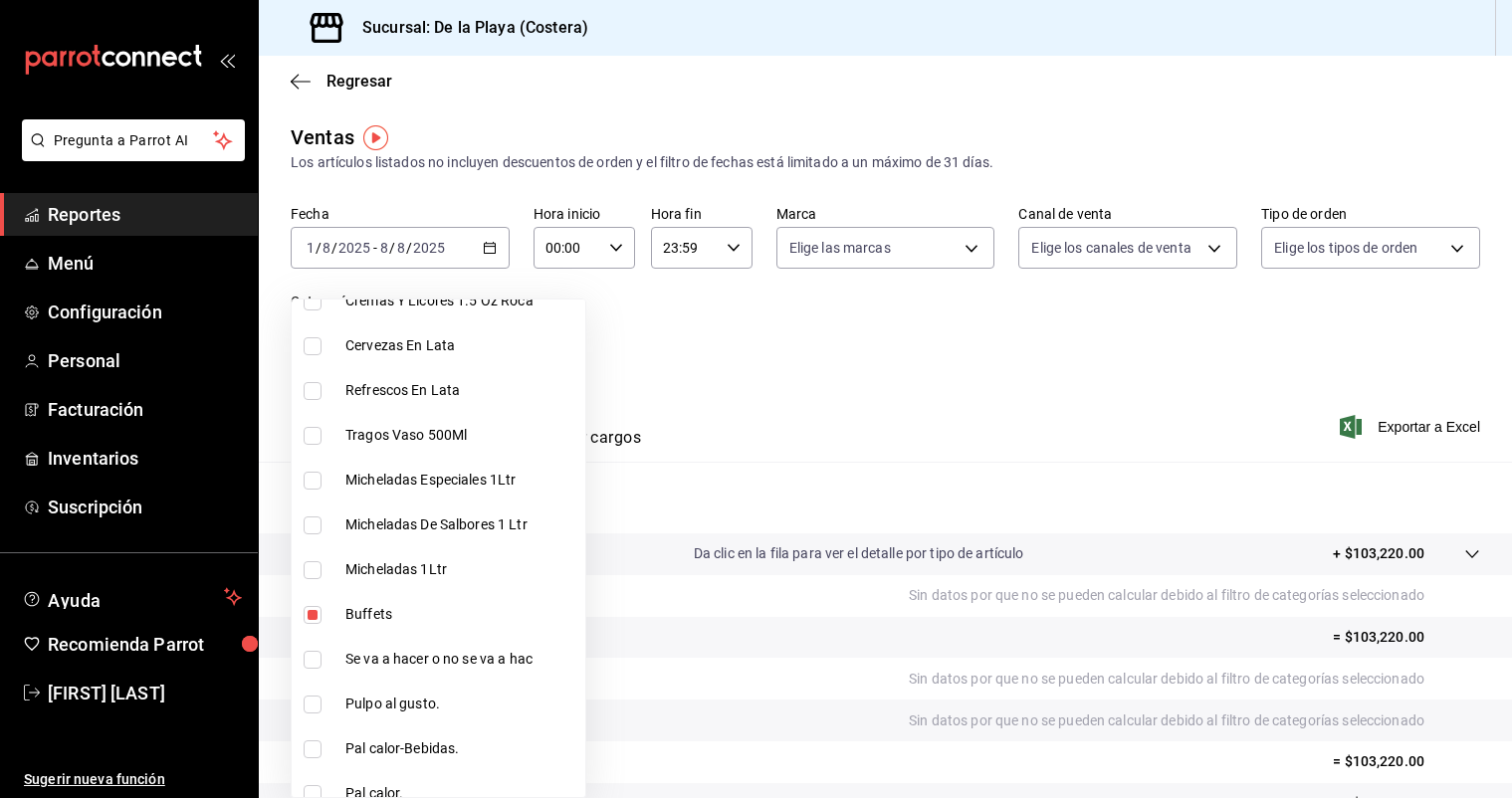 click at bounding box center [313, 615] 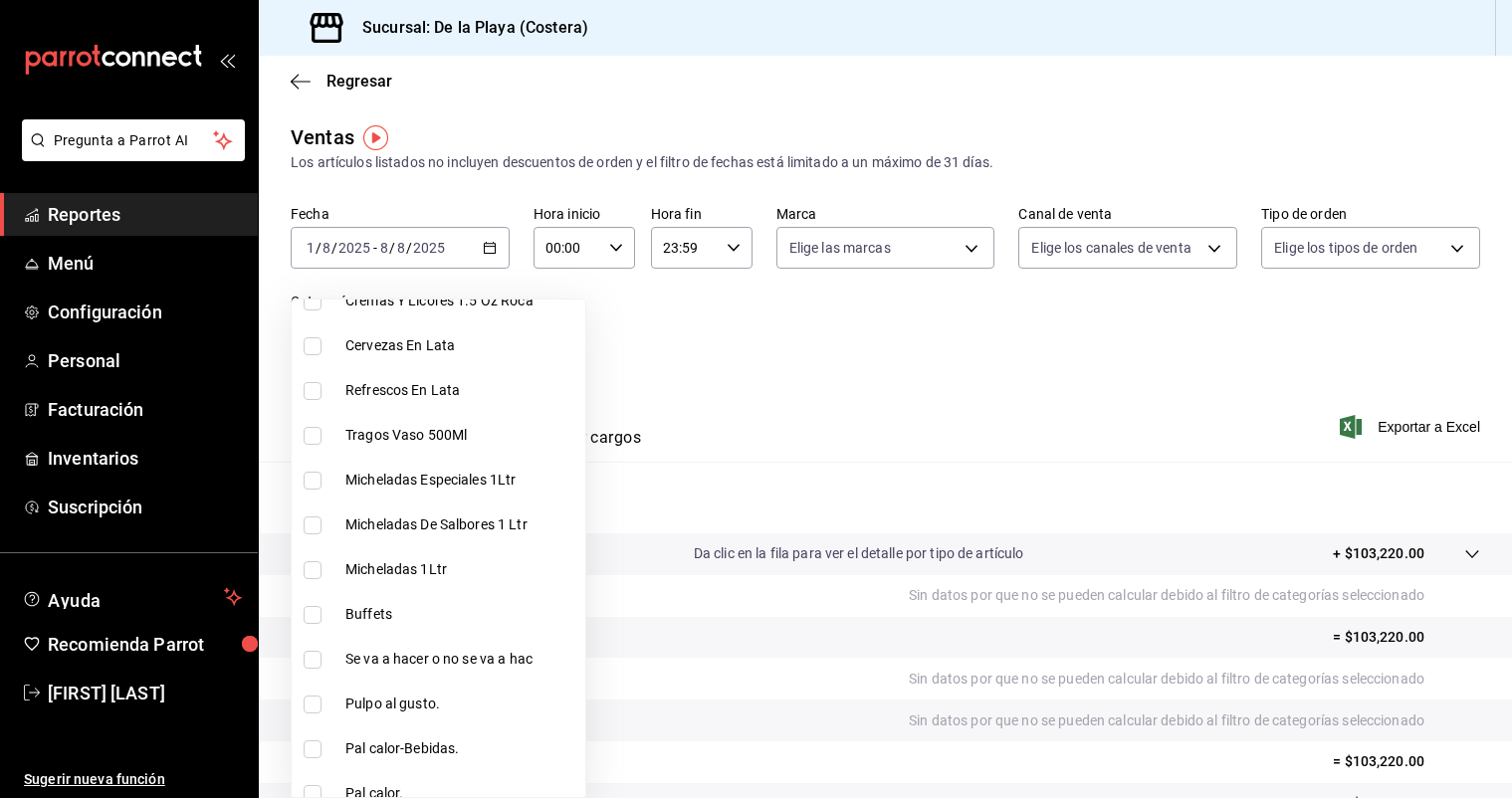 type 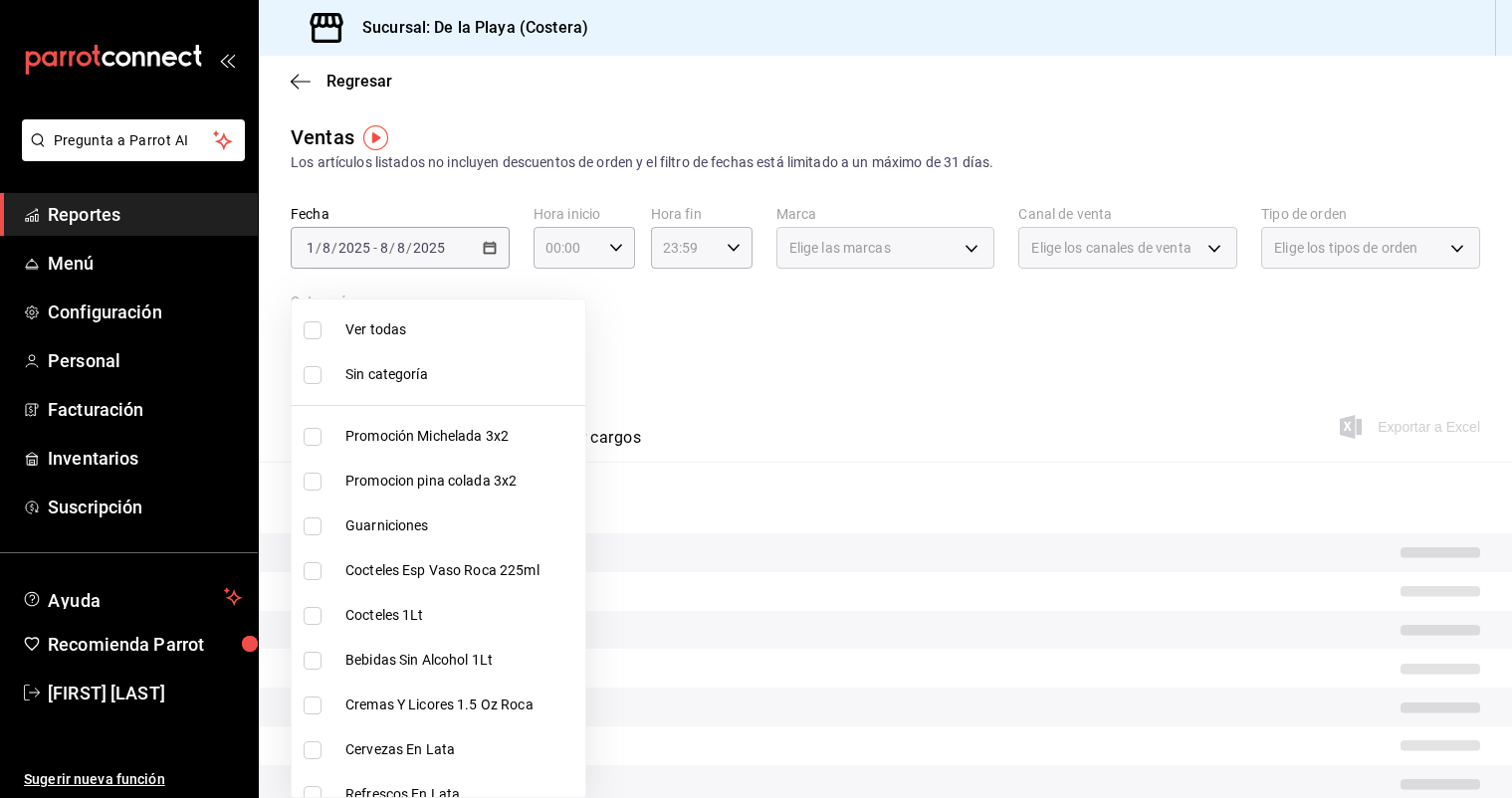 scroll, scrollTop: 0, scrollLeft: 0, axis: both 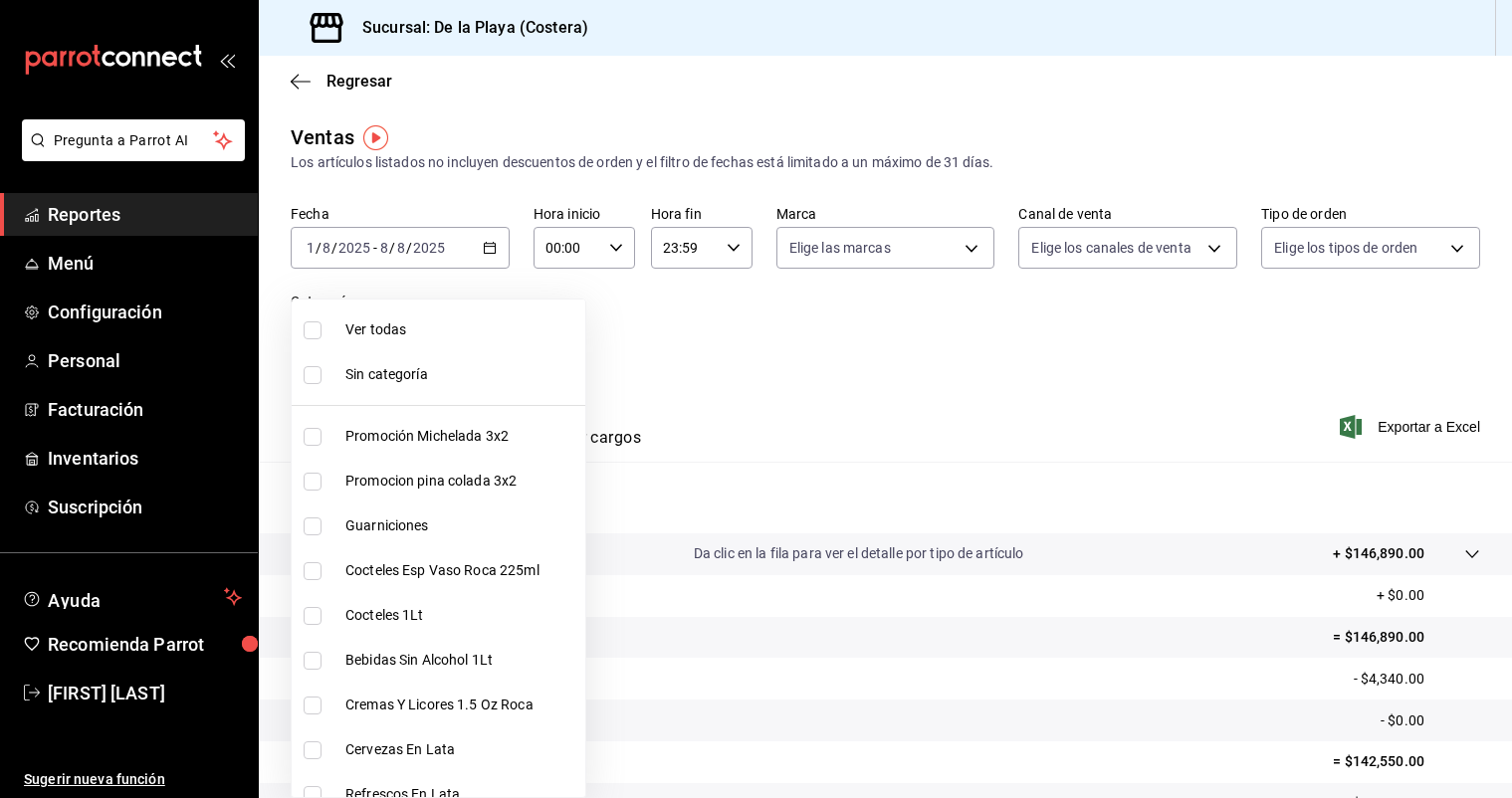 click at bounding box center (756, 399) 